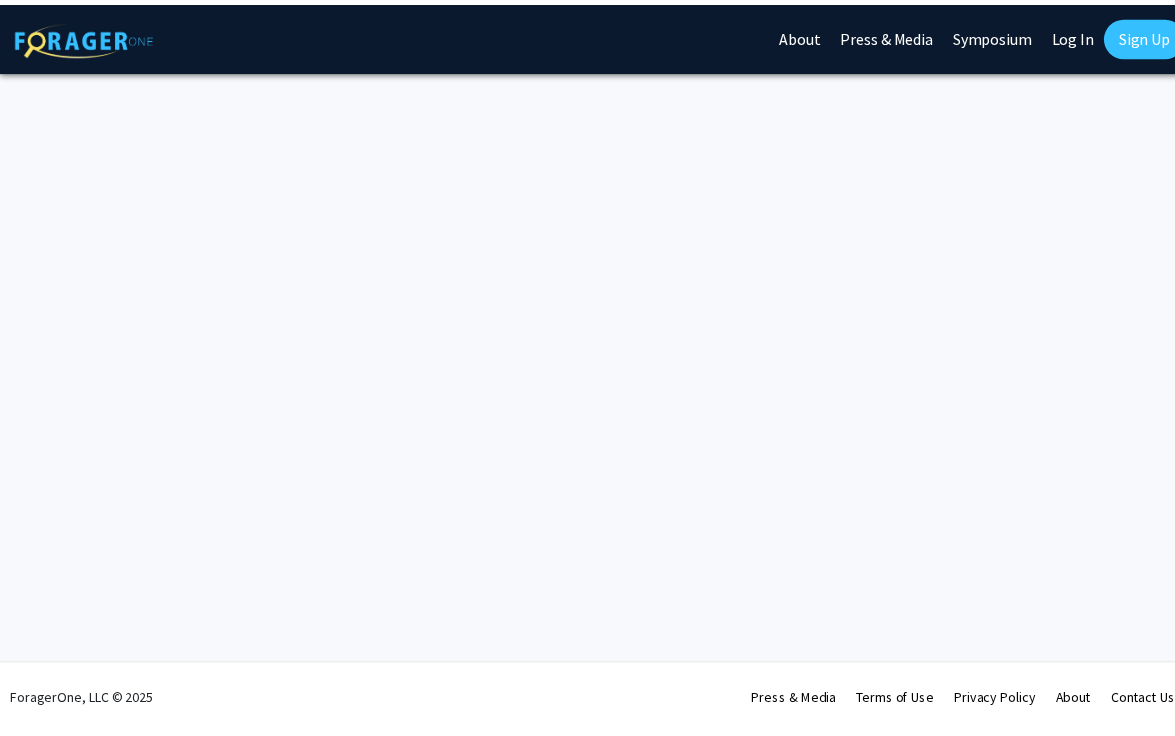 scroll, scrollTop: 0, scrollLeft: 0, axis: both 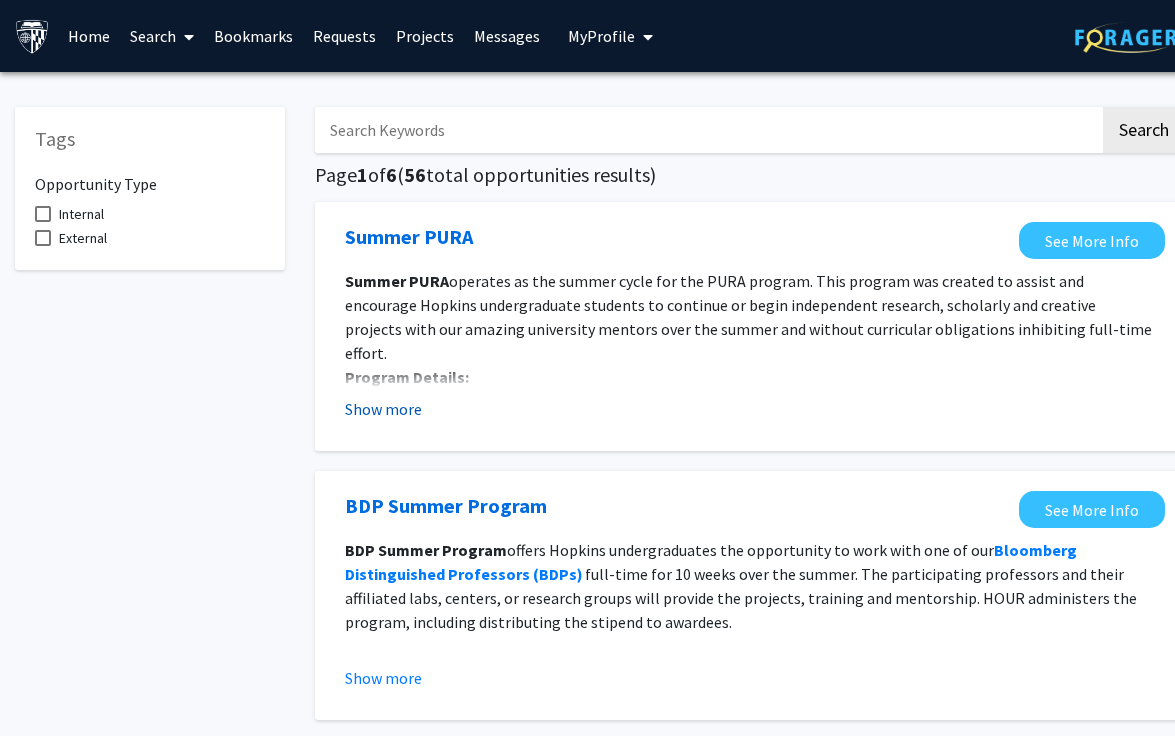 click on "Show more" 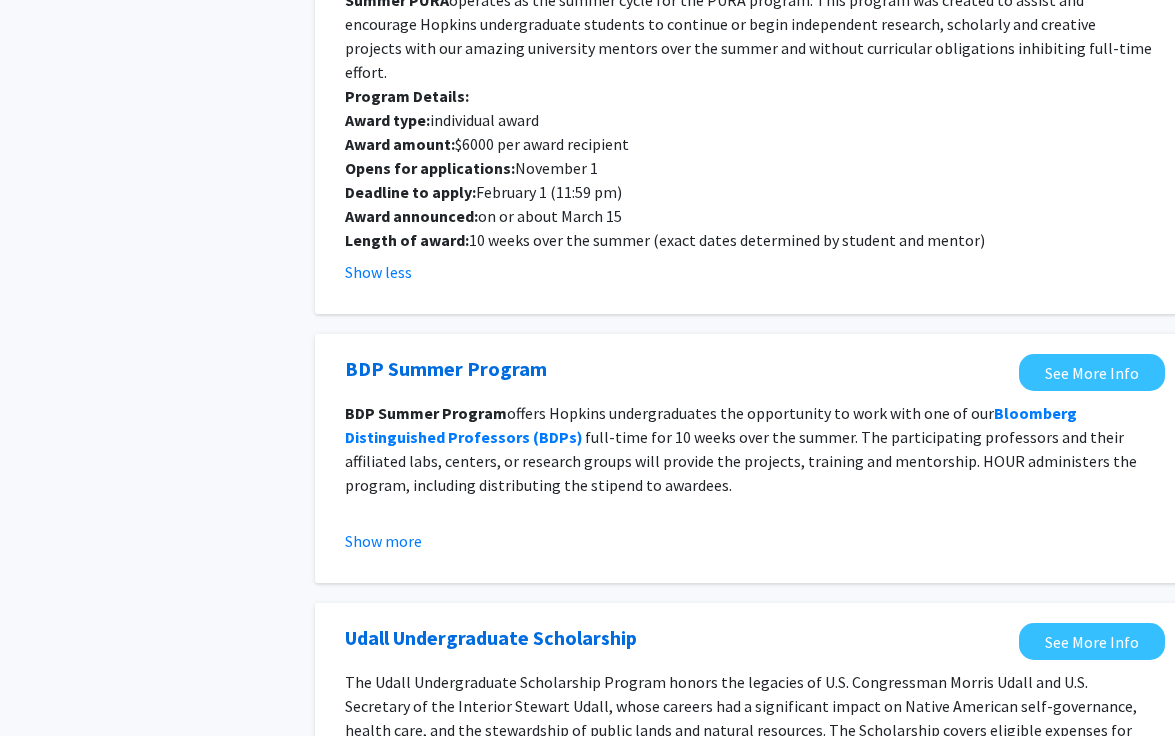 scroll, scrollTop: 345, scrollLeft: 0, axis: vertical 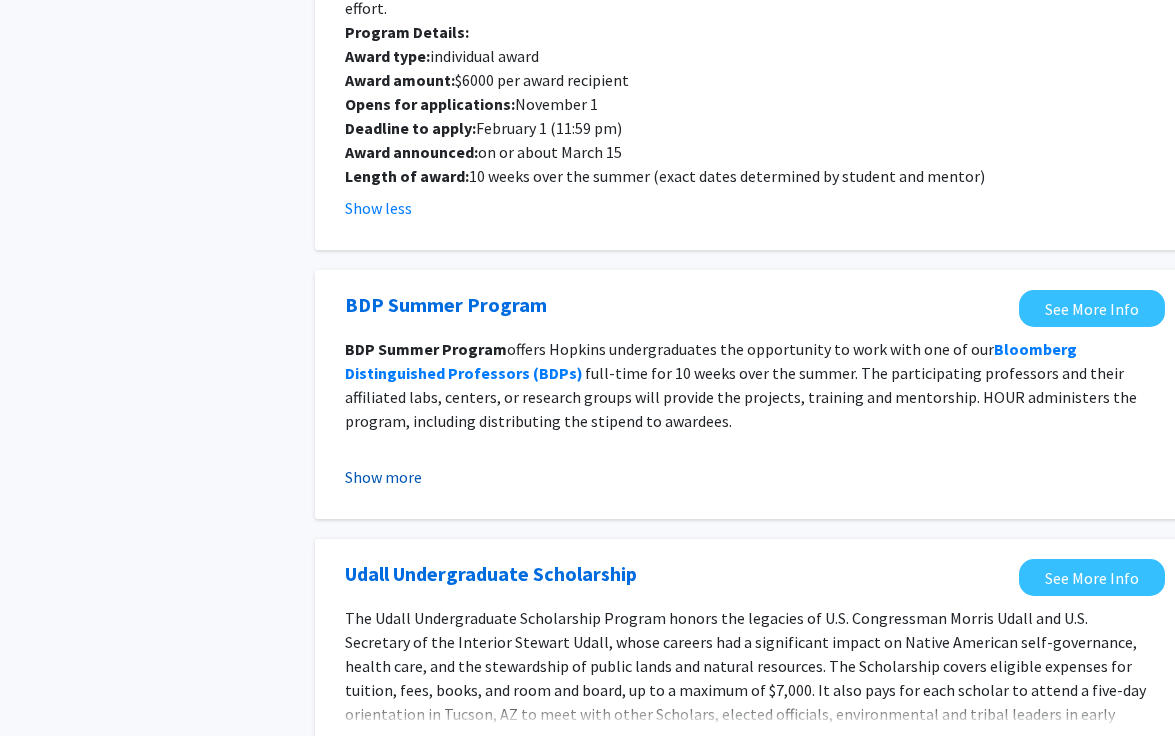 click on "Show more" 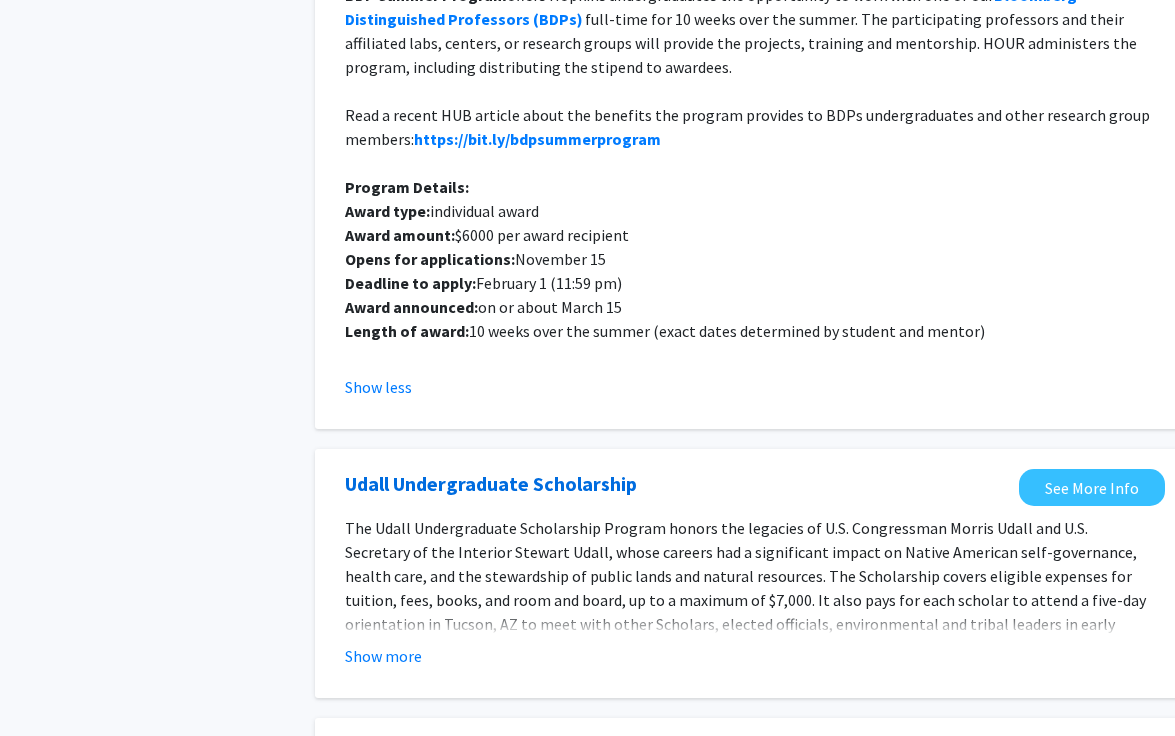 scroll, scrollTop: 701, scrollLeft: 0, axis: vertical 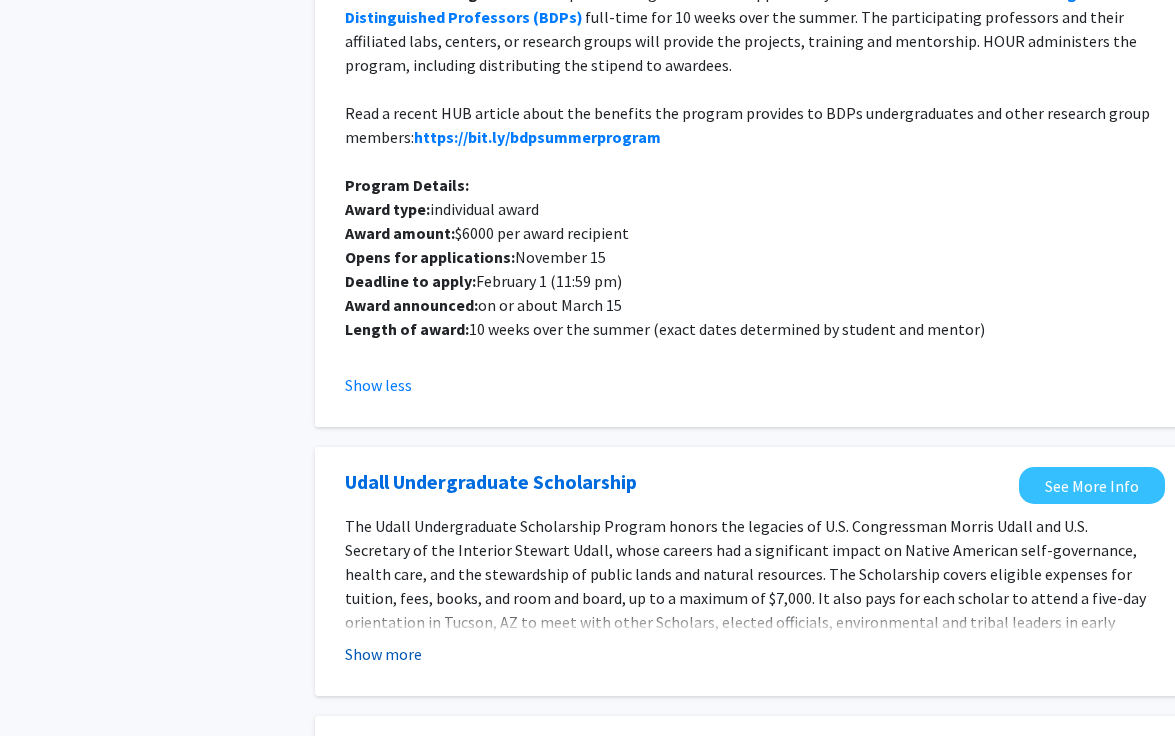 click on "Show more" 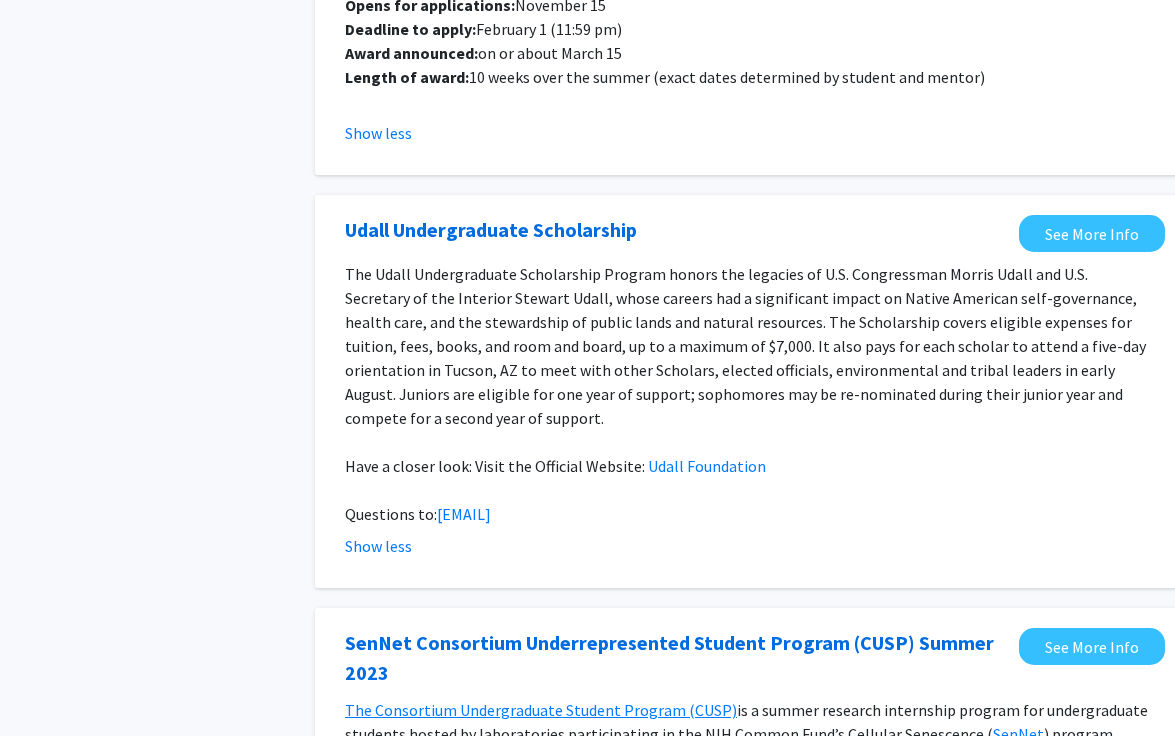 scroll, scrollTop: 931, scrollLeft: 0, axis: vertical 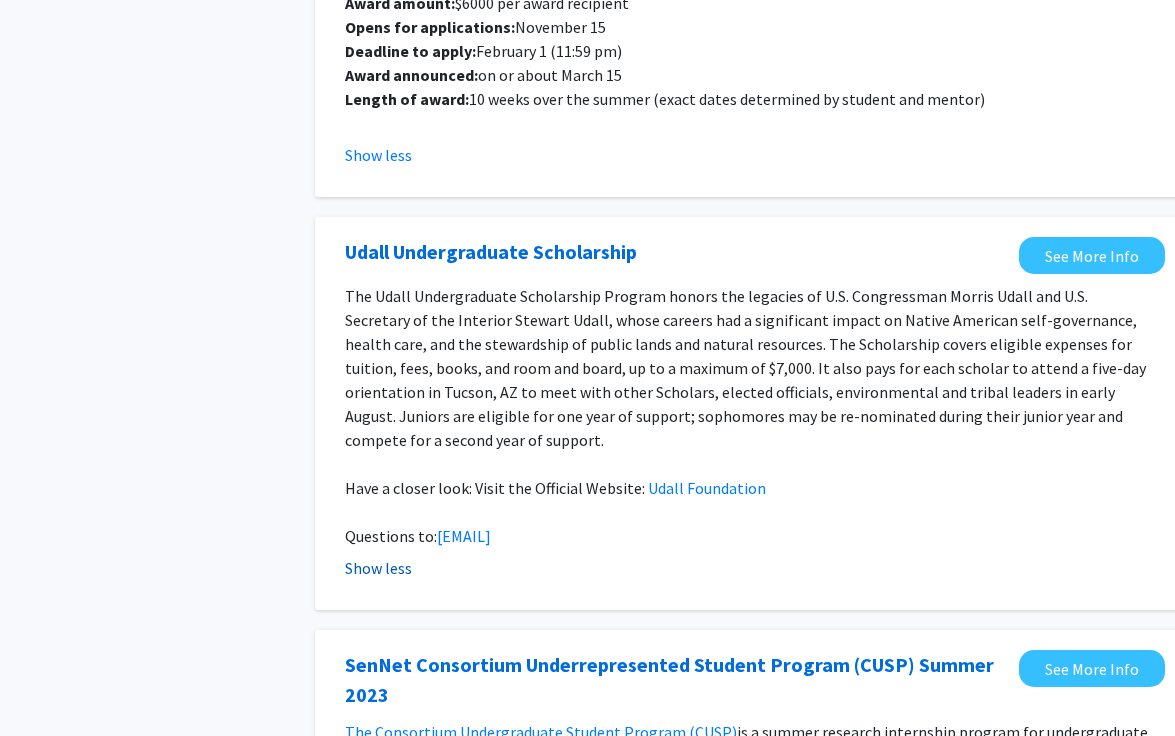 click on "Show less" 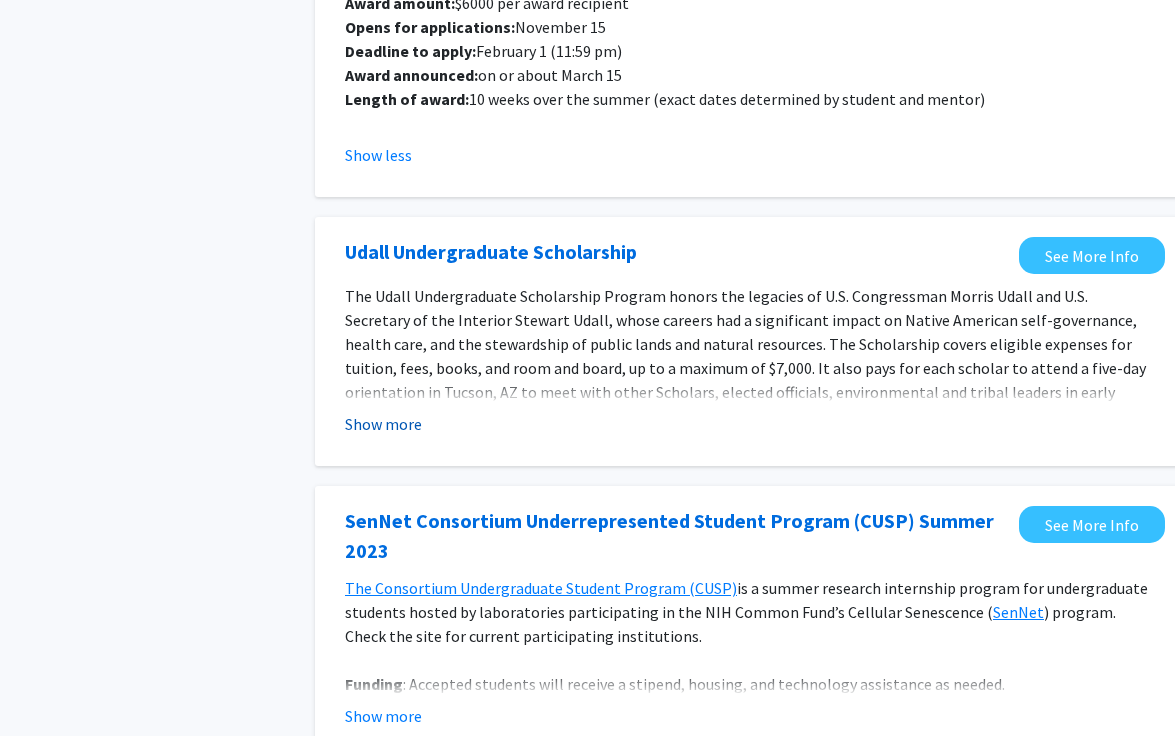 click on "Show more" 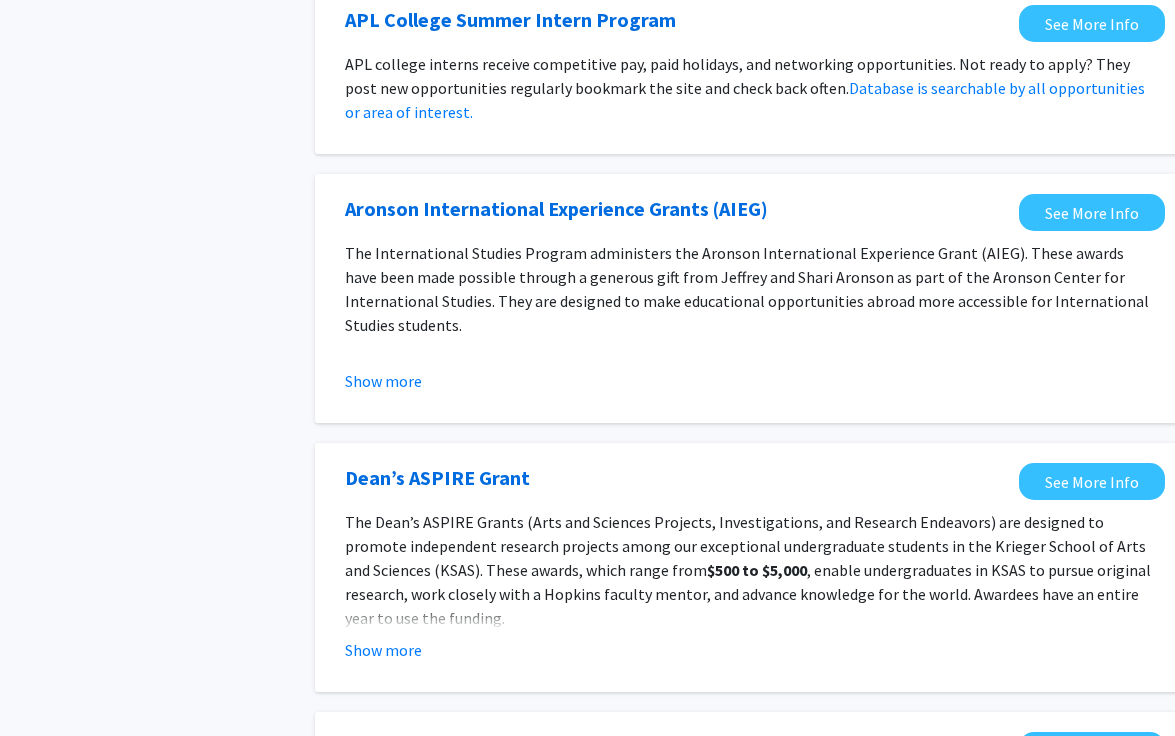 scroll, scrollTop: 2156, scrollLeft: 0, axis: vertical 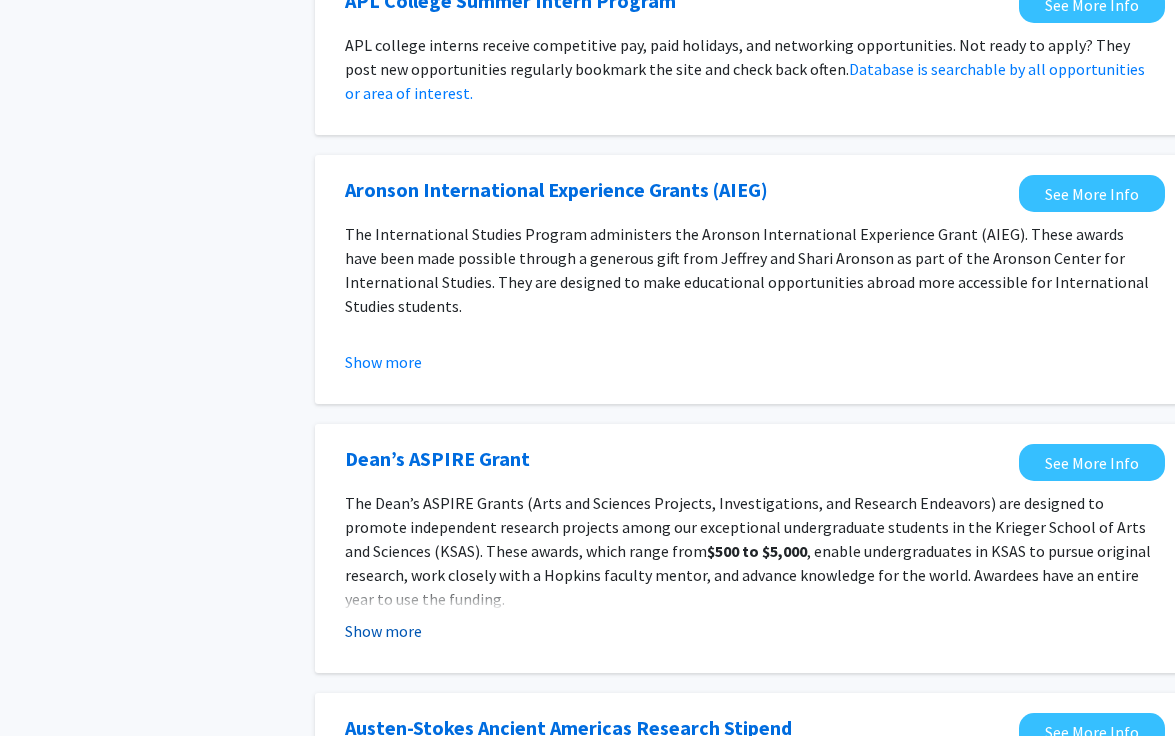 click on "Show more" 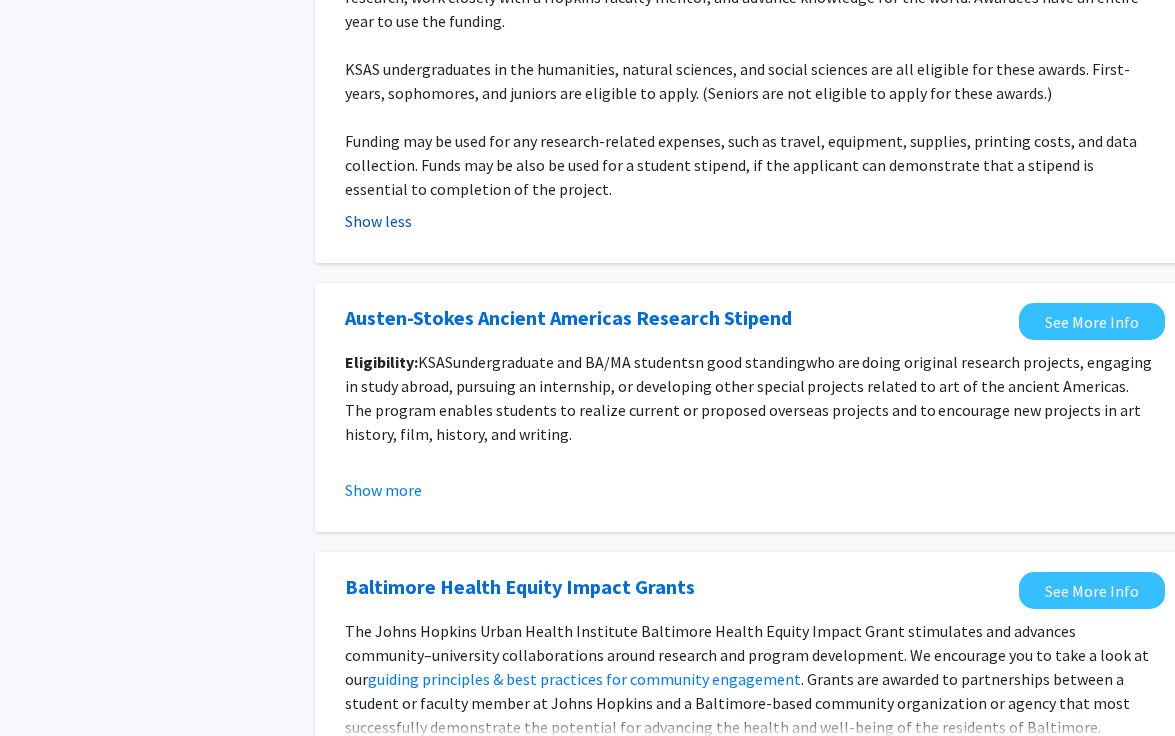scroll, scrollTop: 2807, scrollLeft: 0, axis: vertical 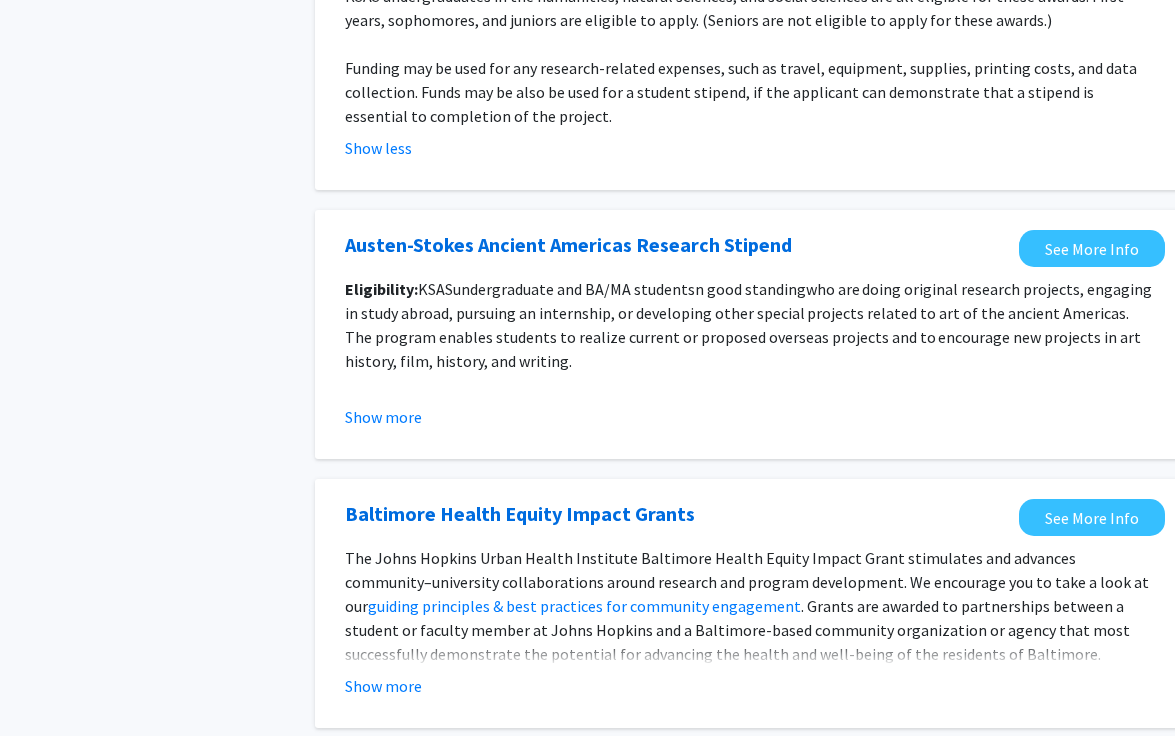 click on "page  2" 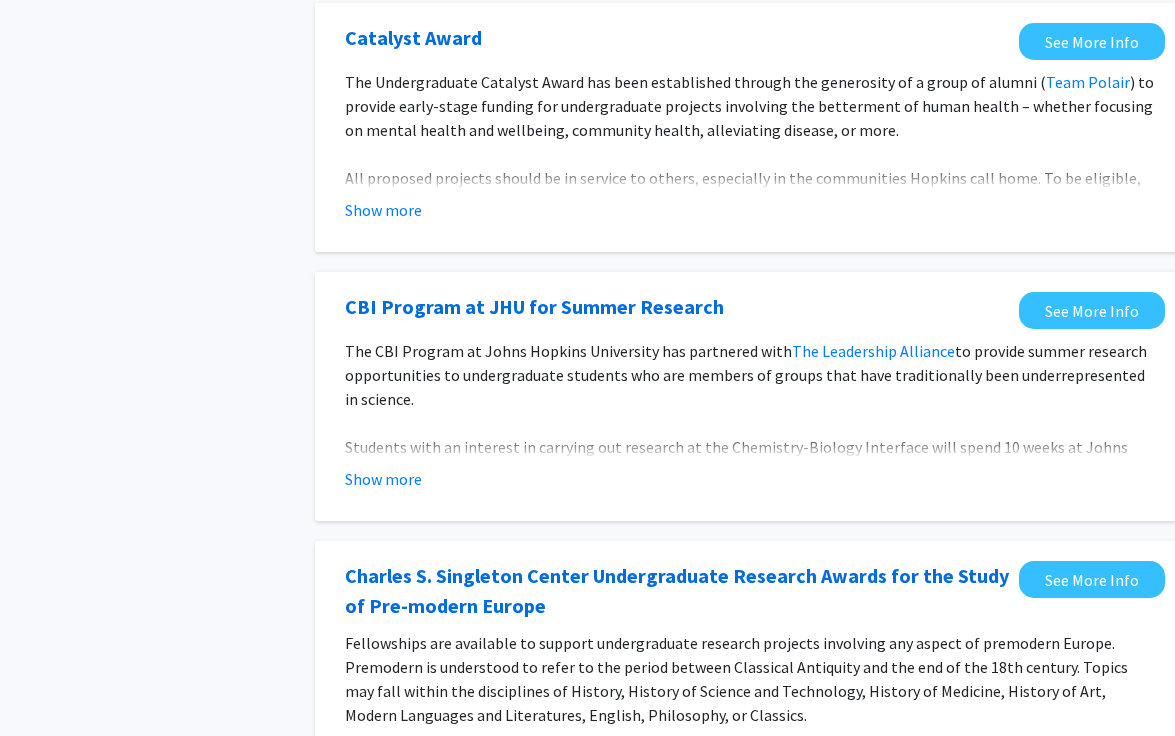 scroll, scrollTop: 1098, scrollLeft: 0, axis: vertical 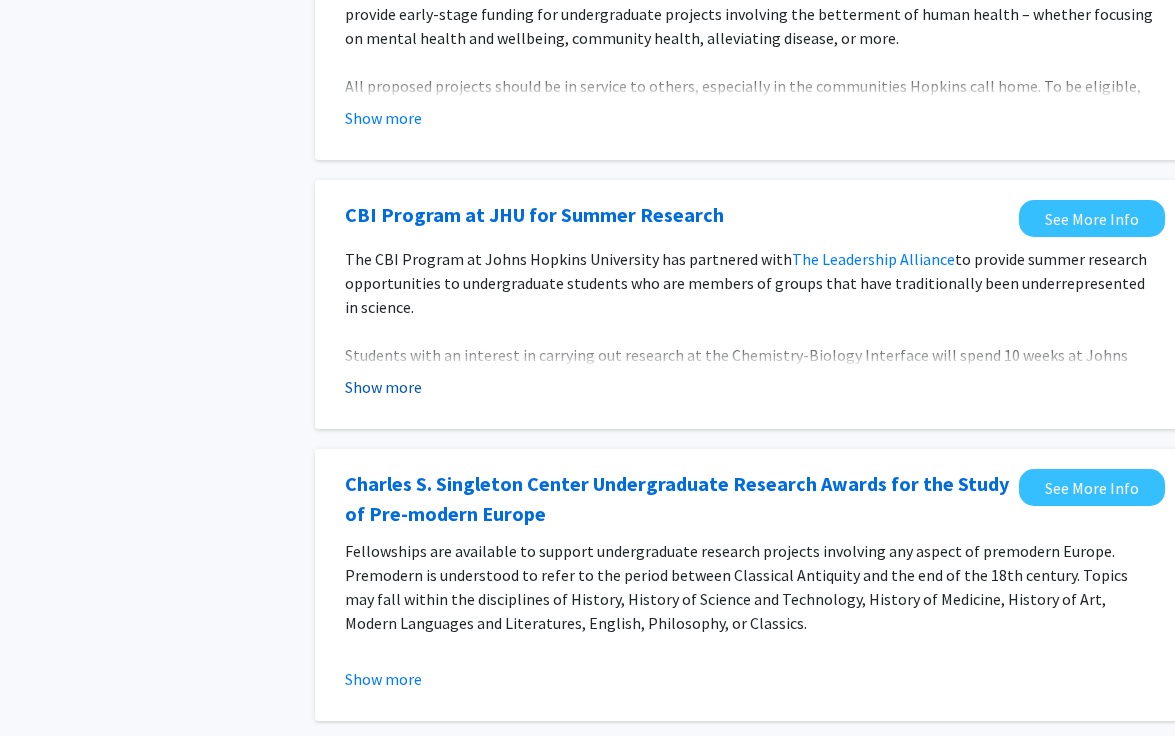 click on "Show more" 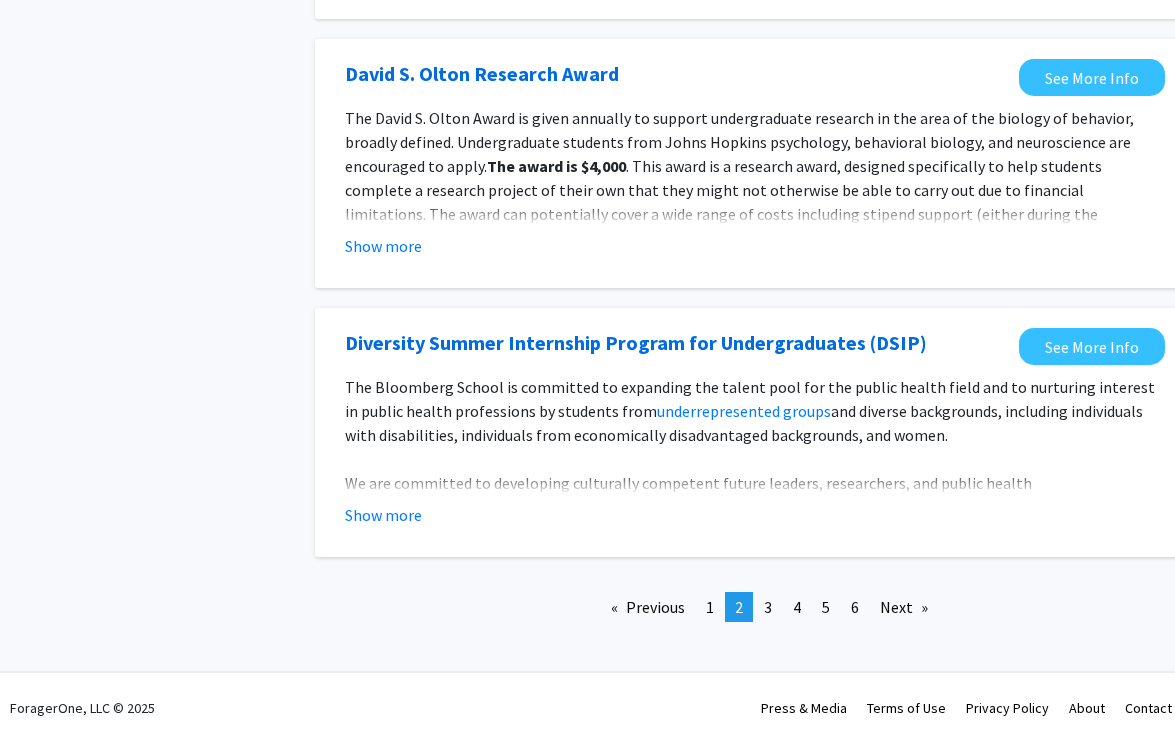 scroll, scrollTop: 2489, scrollLeft: 0, axis: vertical 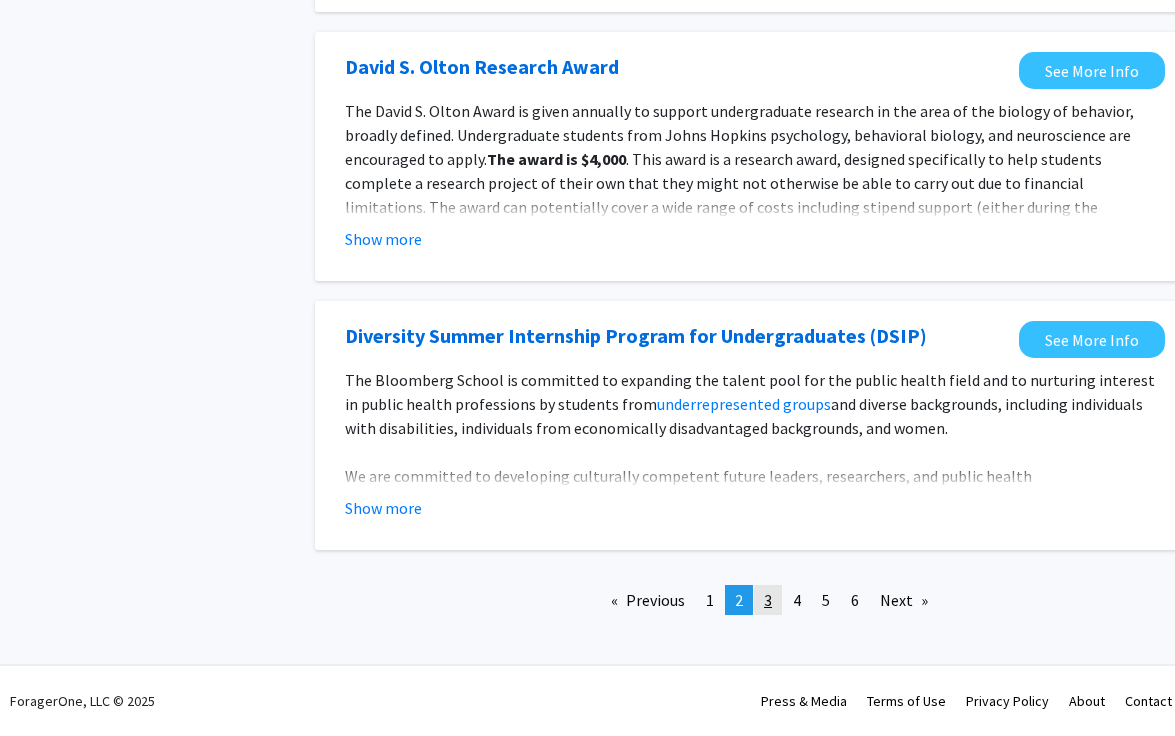 click on "page  3" 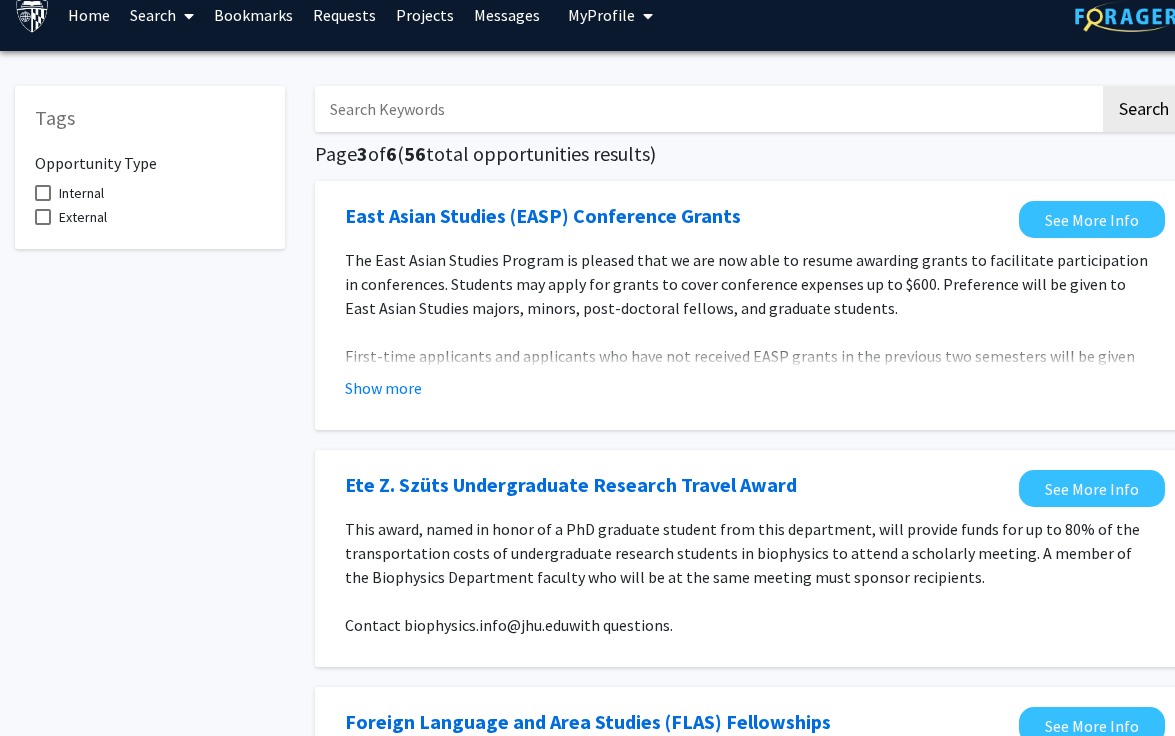 scroll, scrollTop: 183, scrollLeft: 0, axis: vertical 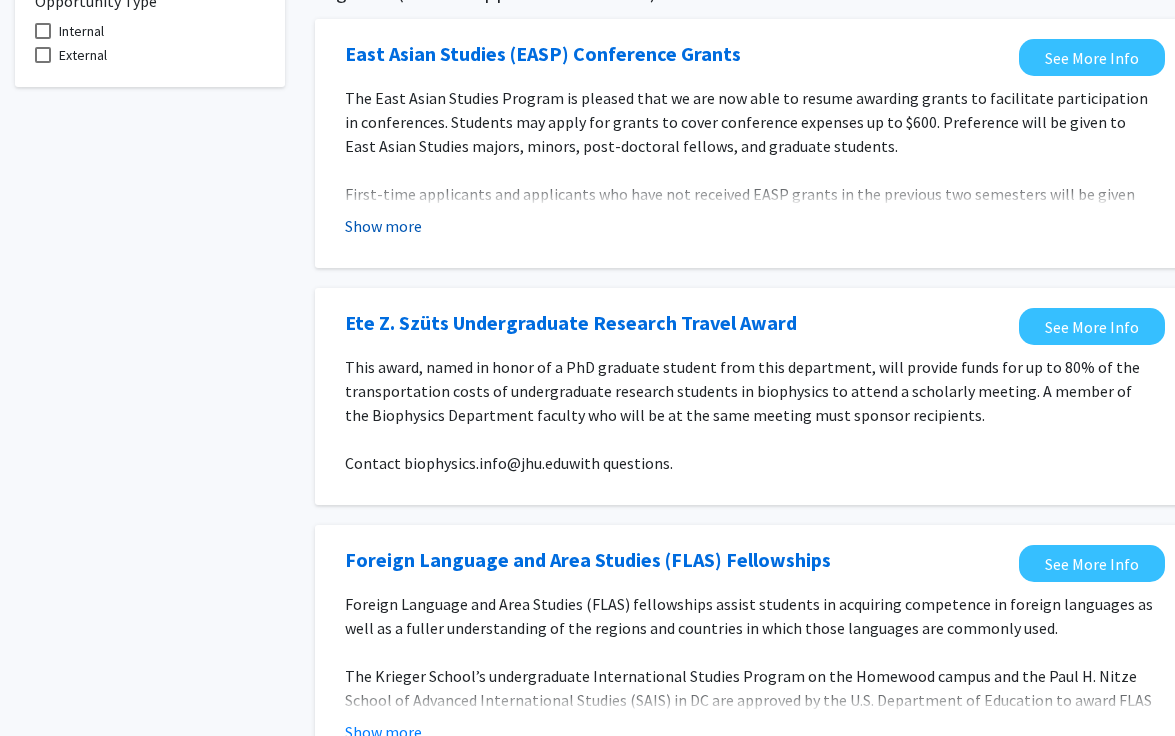 click on "Show more" 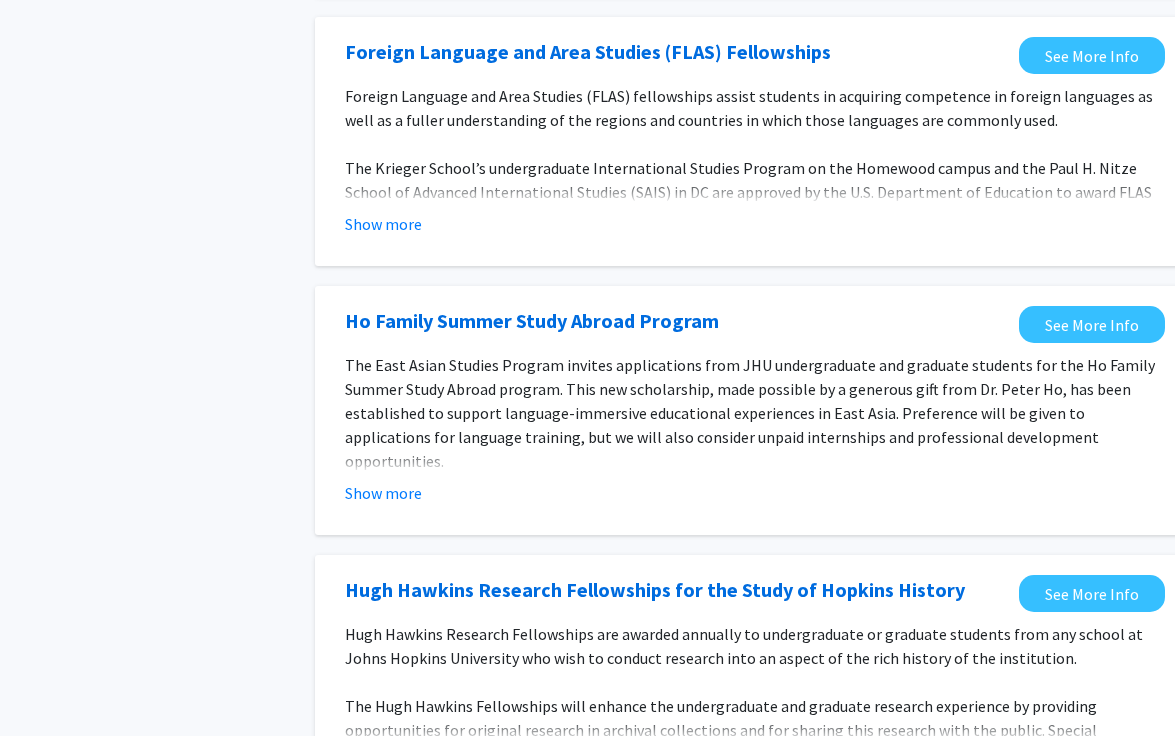 scroll, scrollTop: 834, scrollLeft: 0, axis: vertical 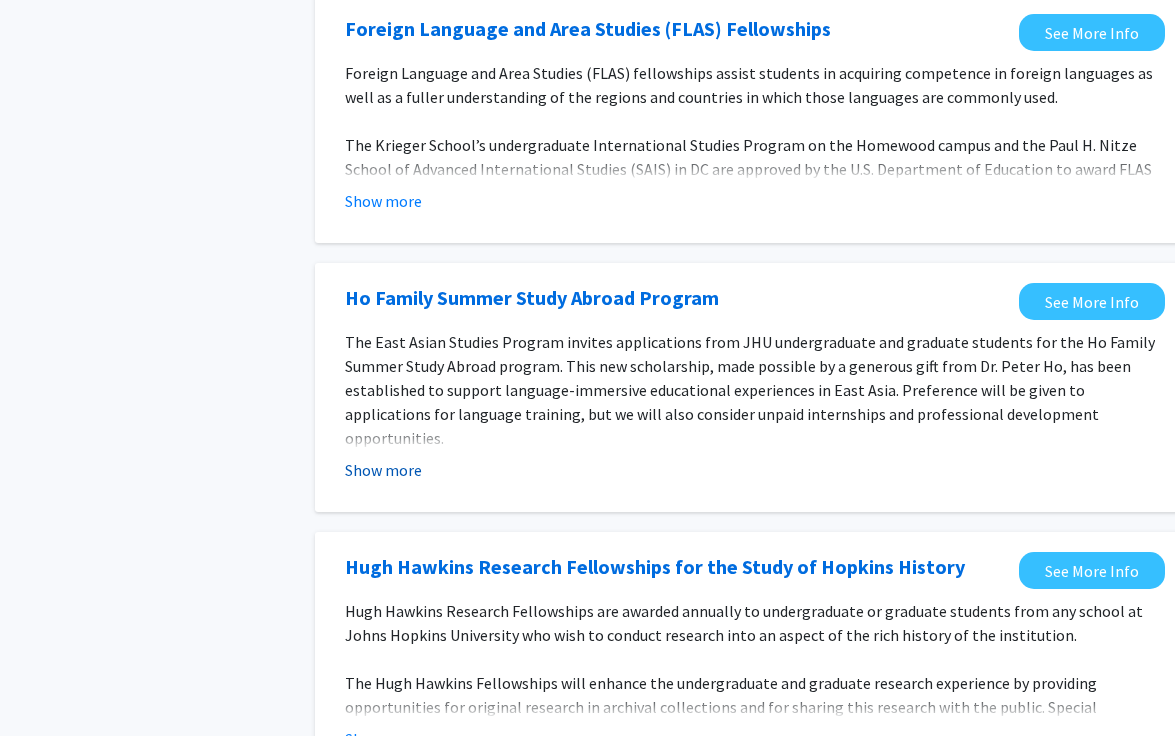 click on "Show more" 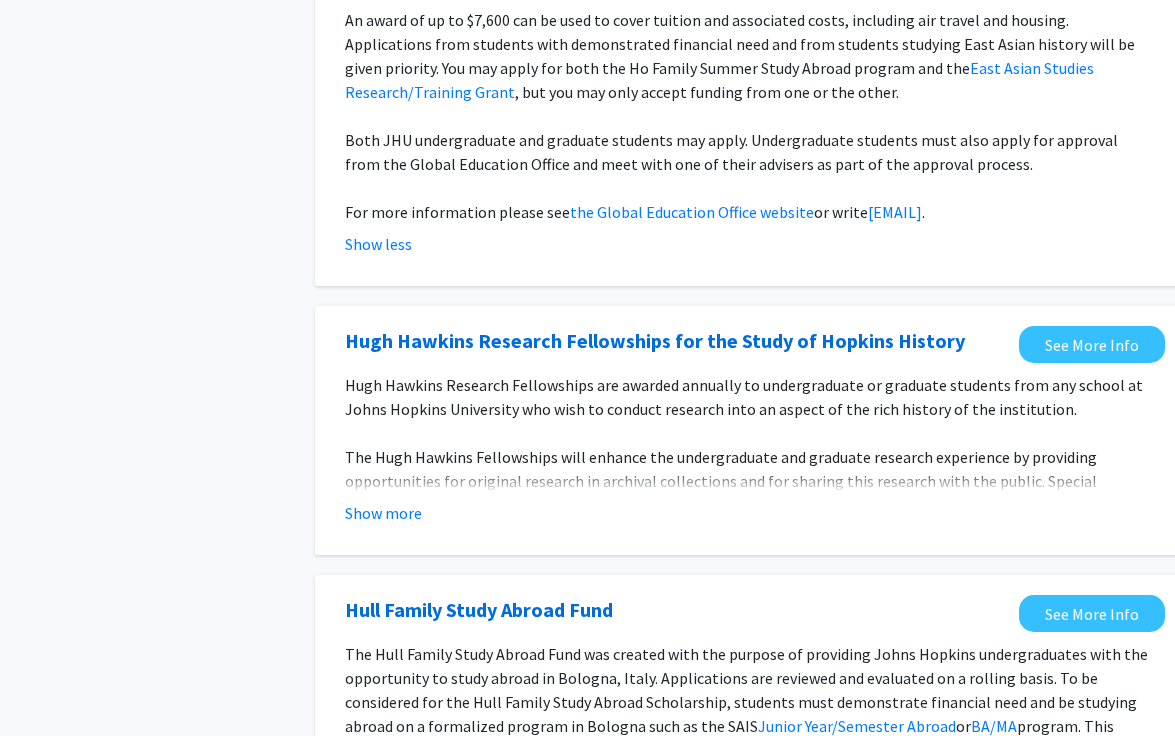 scroll, scrollTop: 1366, scrollLeft: 0, axis: vertical 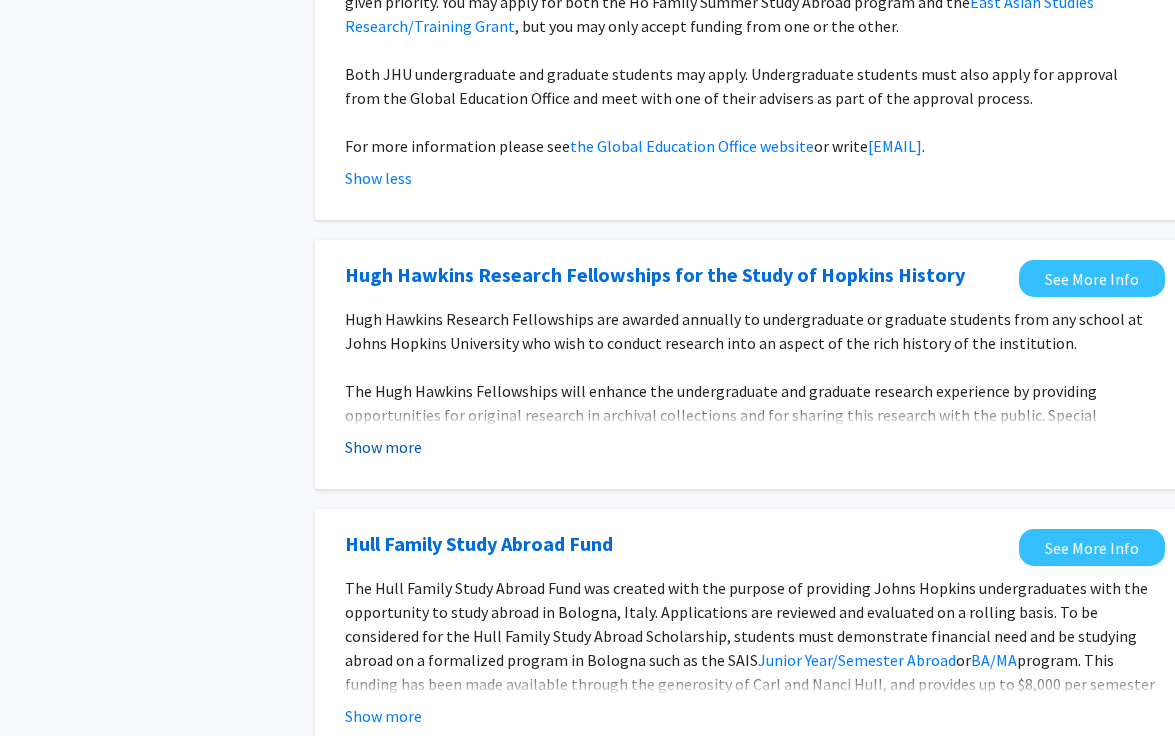 click on "Show more" 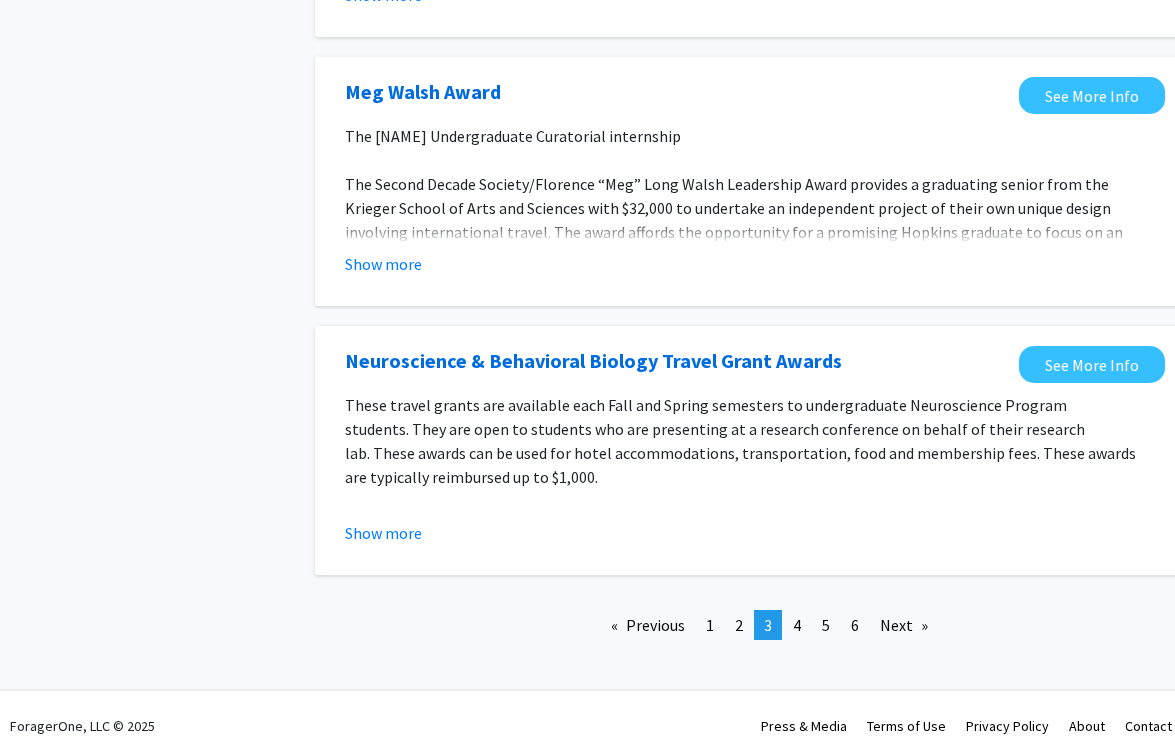 scroll, scrollTop: 2842, scrollLeft: 0, axis: vertical 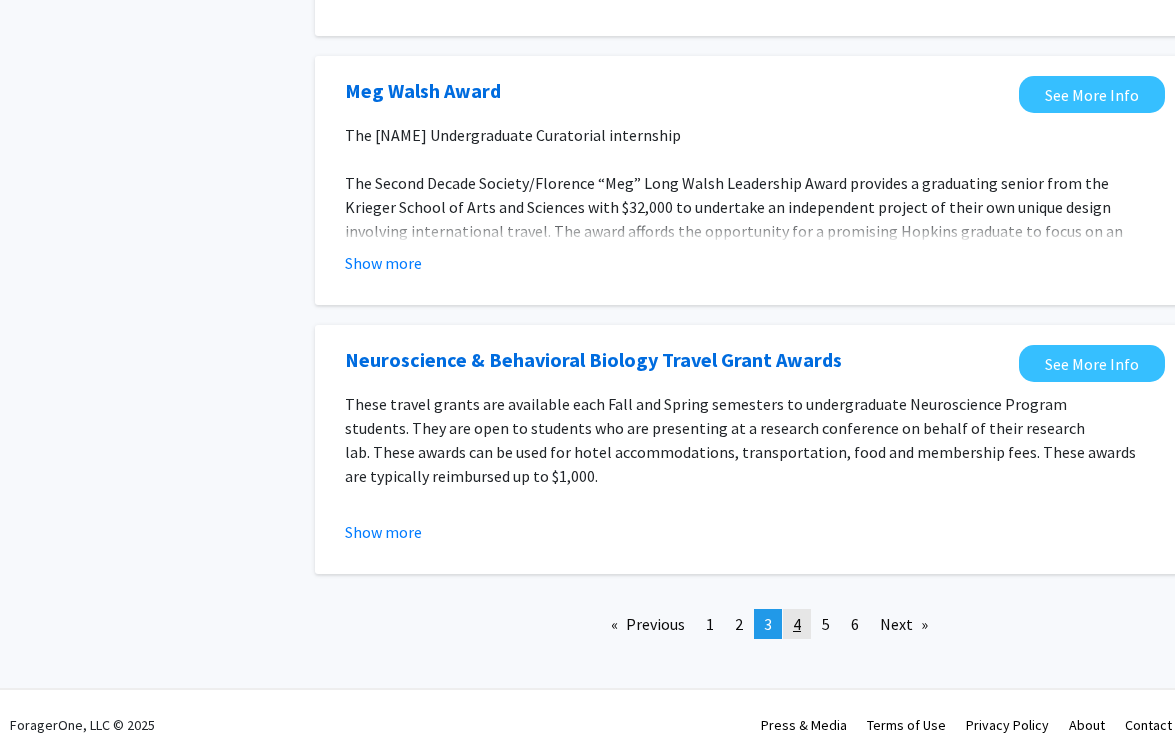 click on "page  4" 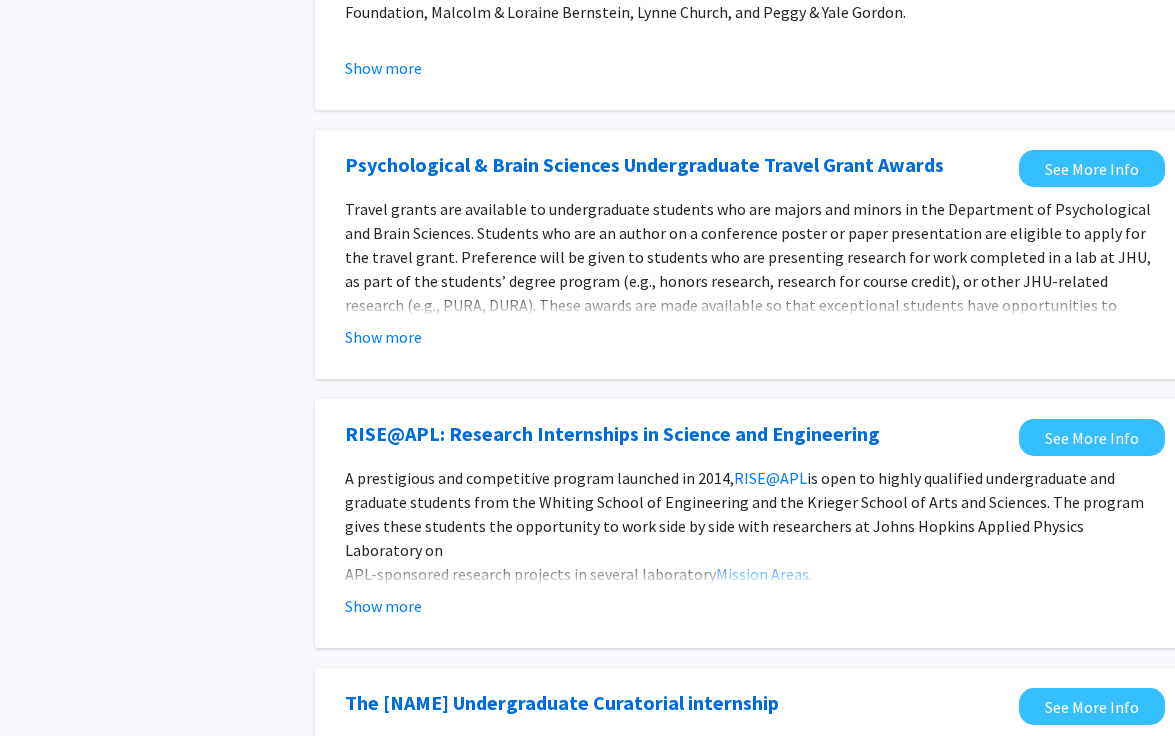 scroll, scrollTop: 348, scrollLeft: 0, axis: vertical 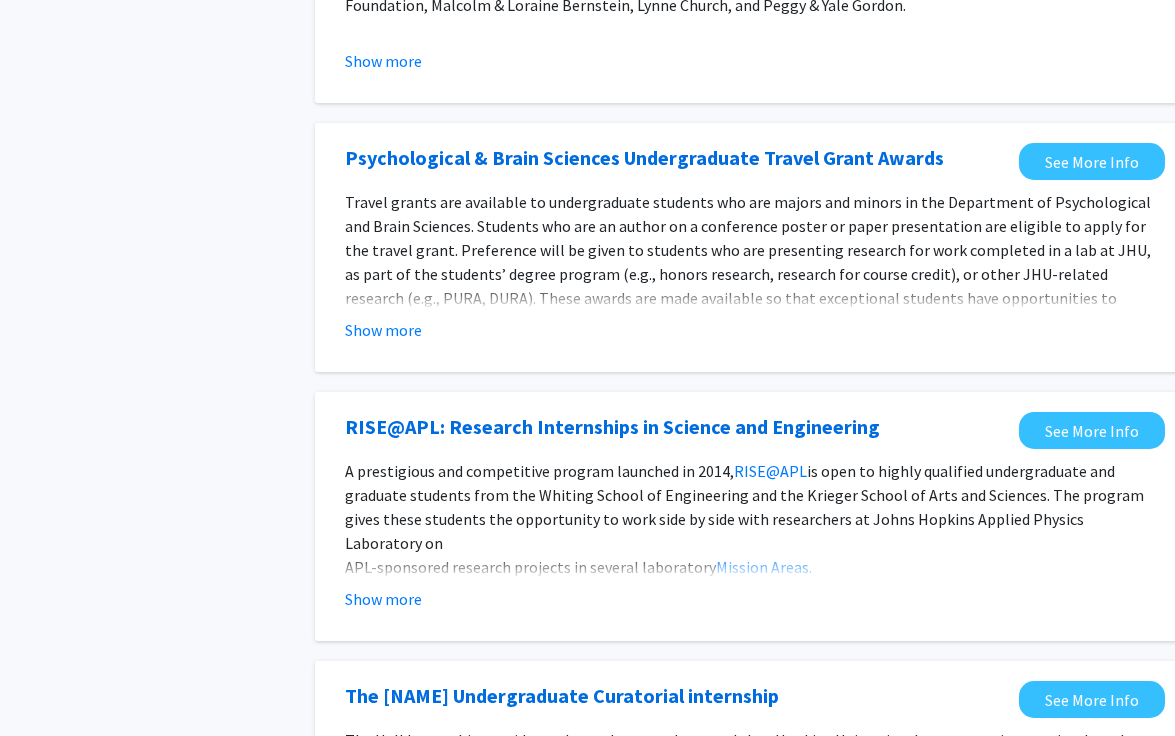 click on "Show more" 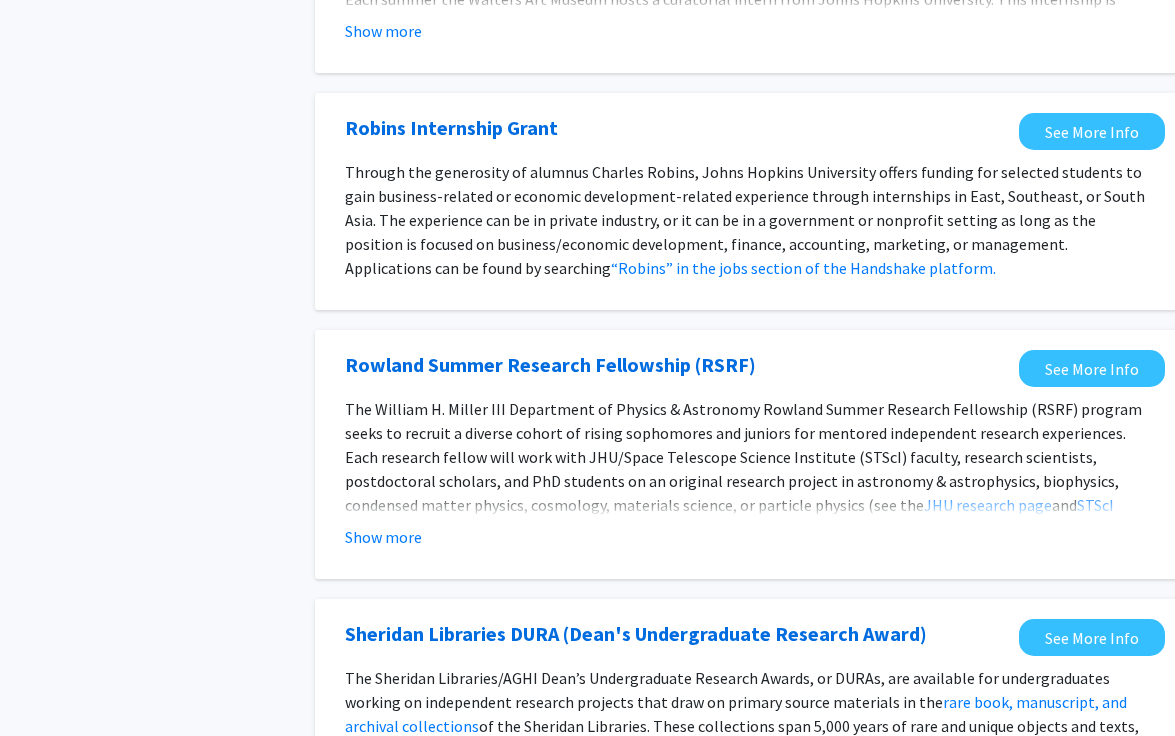 scroll, scrollTop: 1389, scrollLeft: 0, axis: vertical 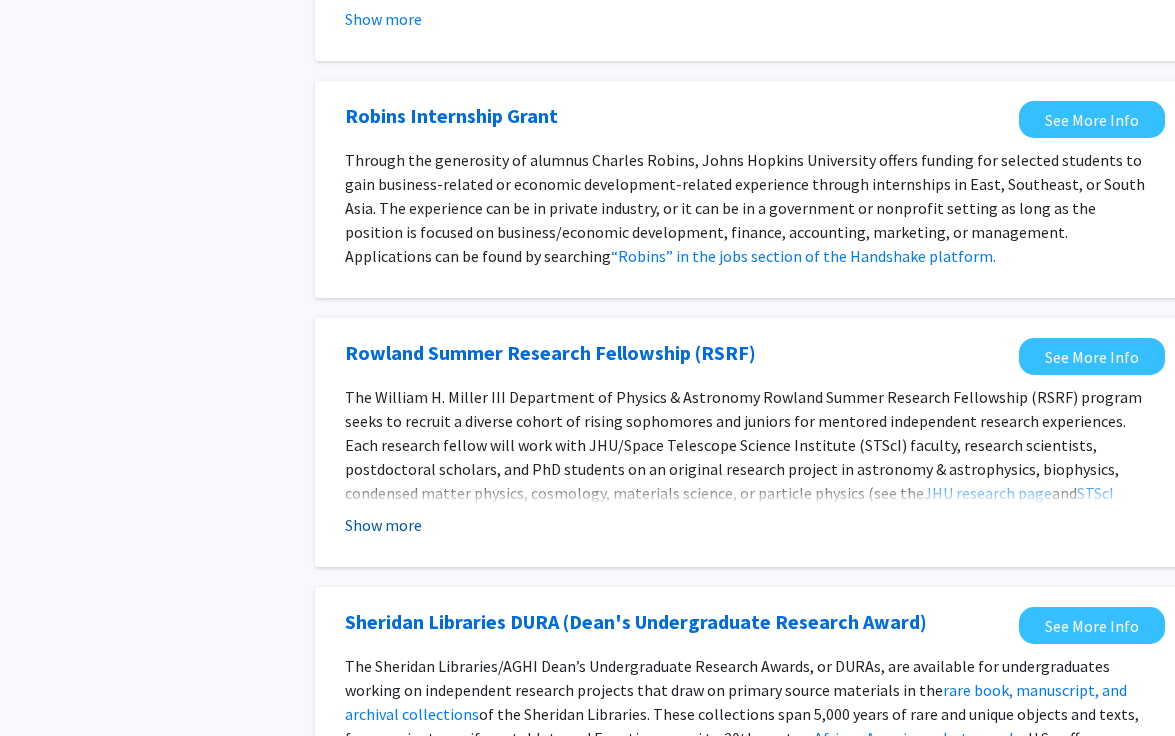click on "Show more" 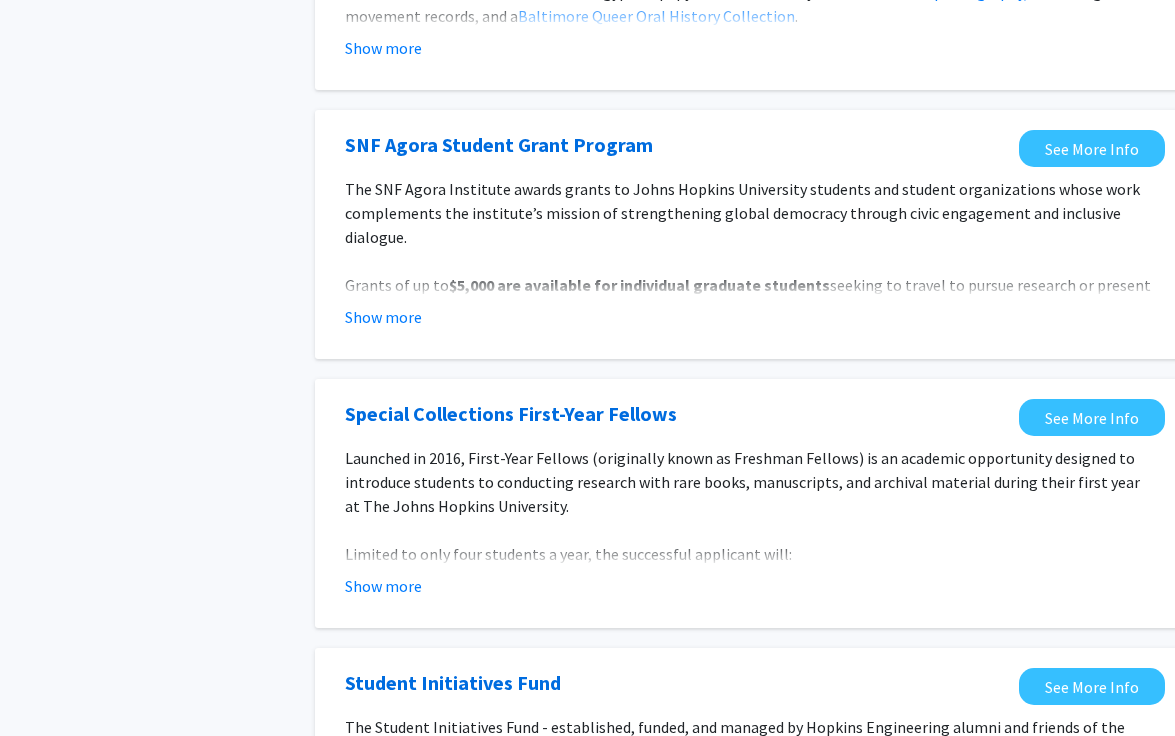 scroll, scrollTop: 2641, scrollLeft: 0, axis: vertical 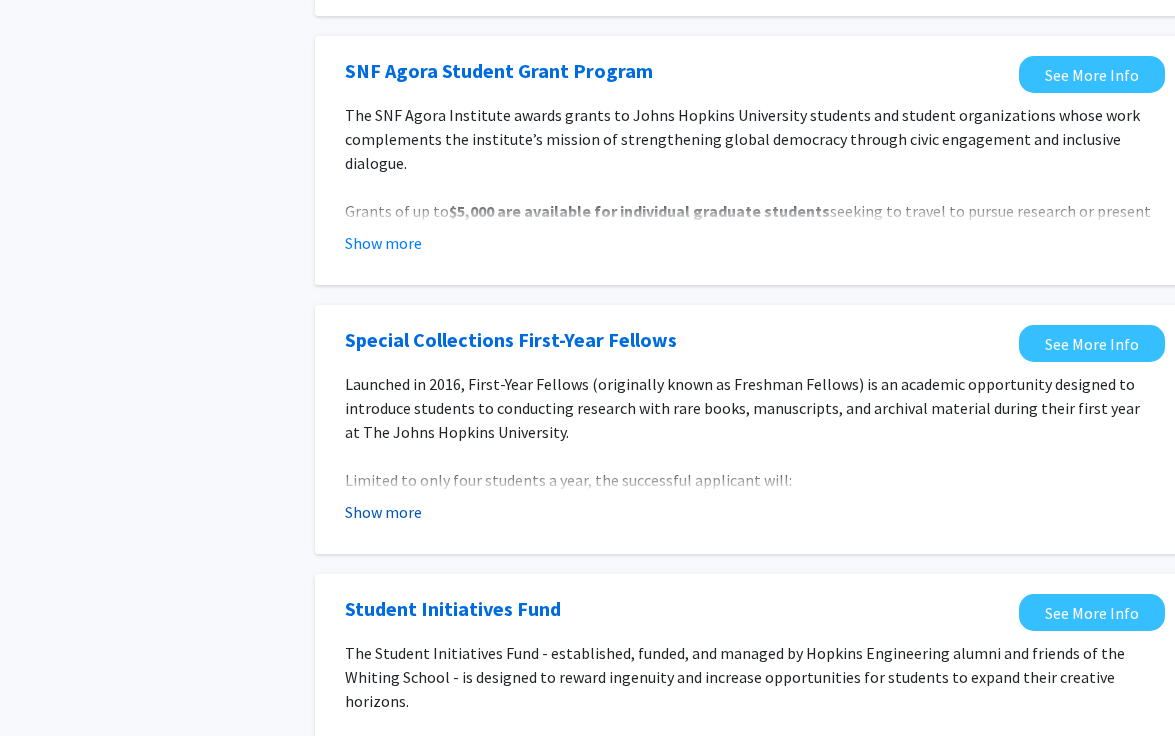 click on "Show more" 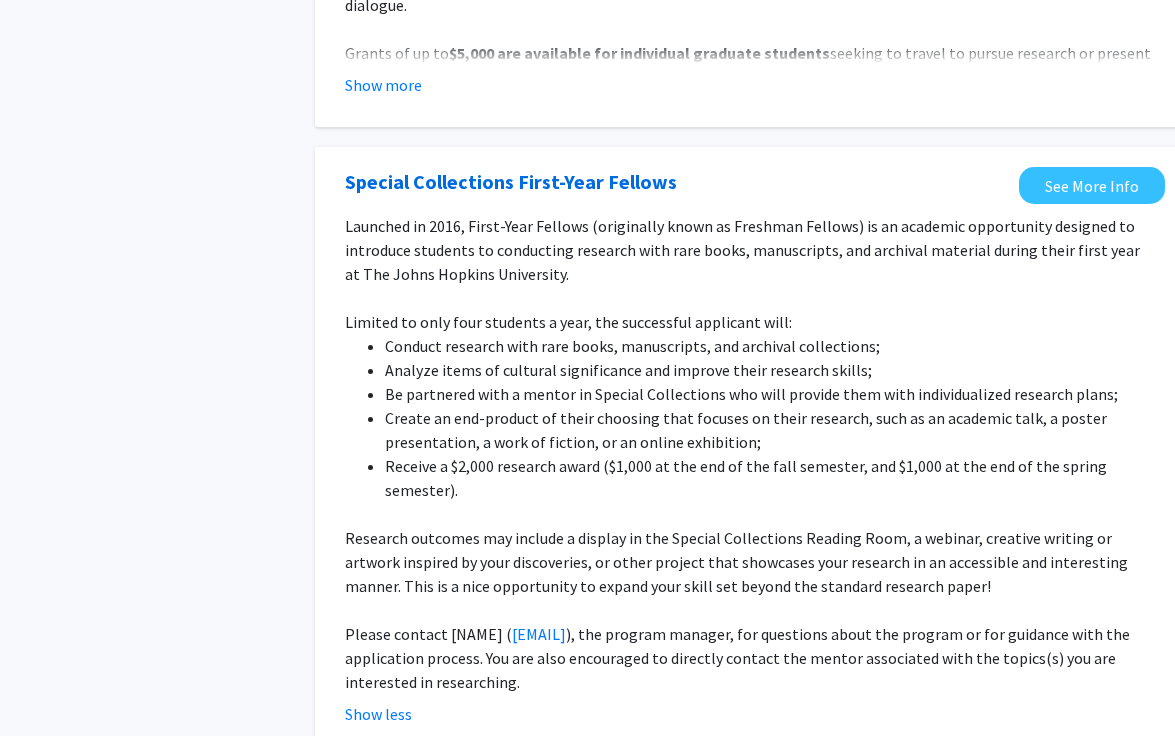 scroll, scrollTop: 2808, scrollLeft: 0, axis: vertical 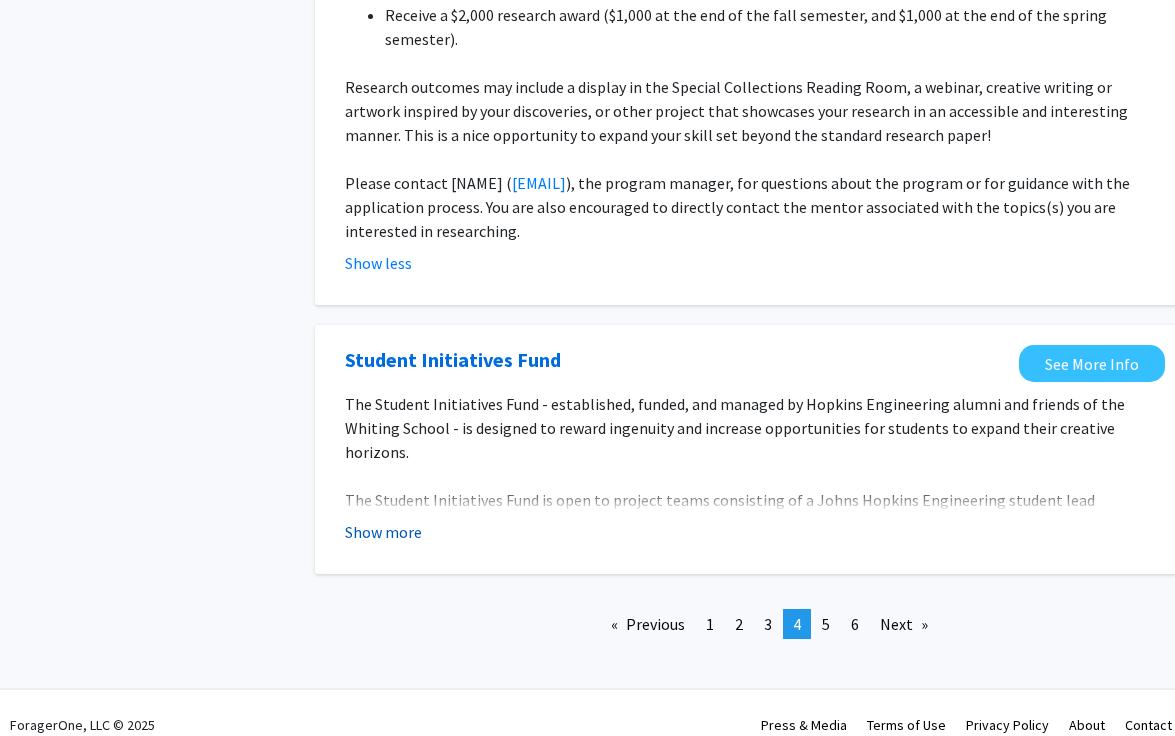 click on "Show more" 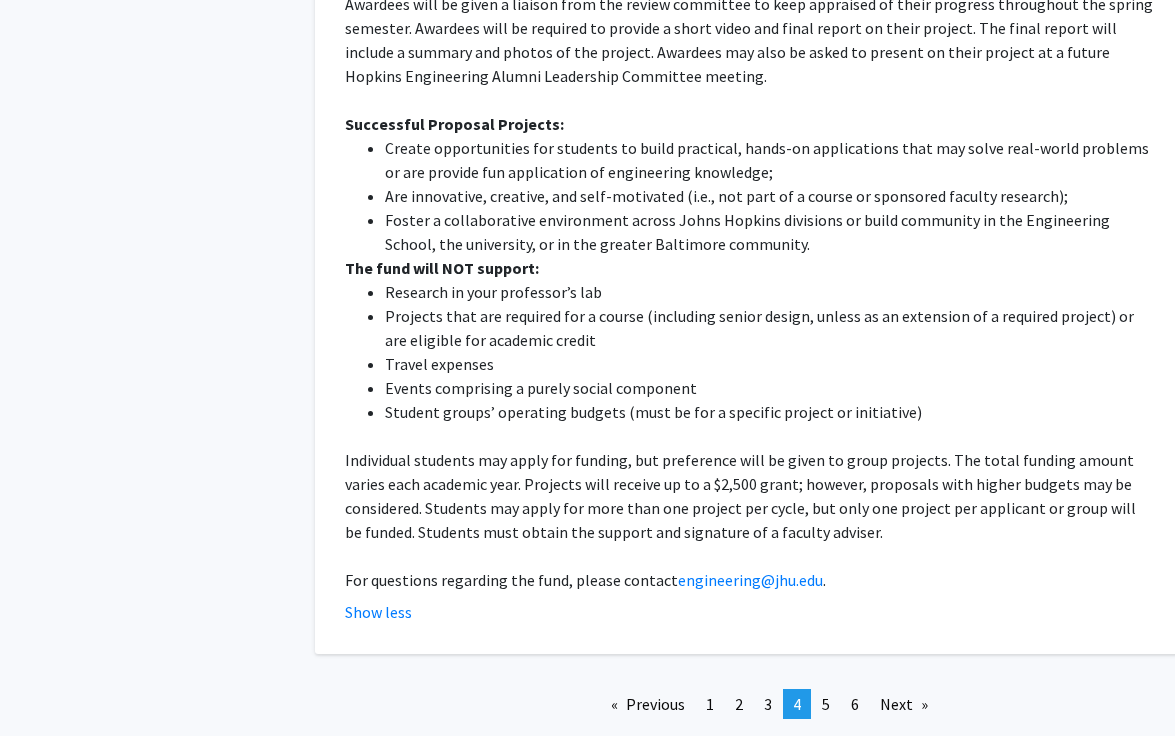scroll, scrollTop: 3797, scrollLeft: 0, axis: vertical 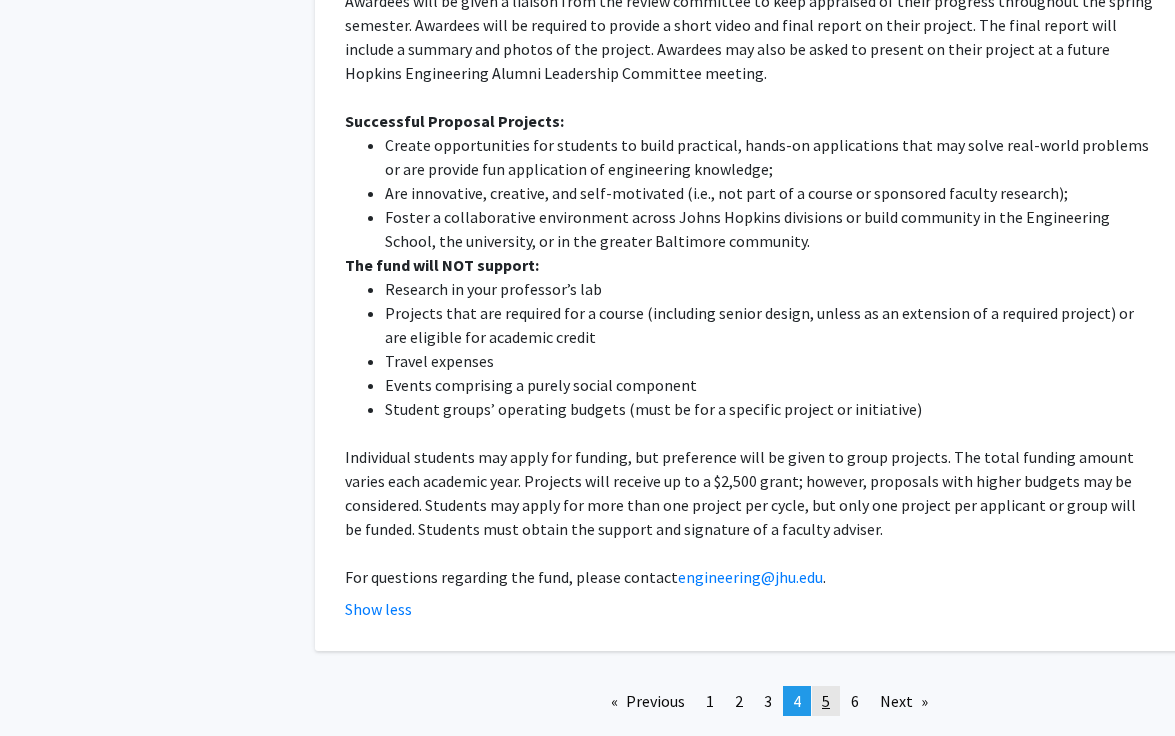 click on "5" 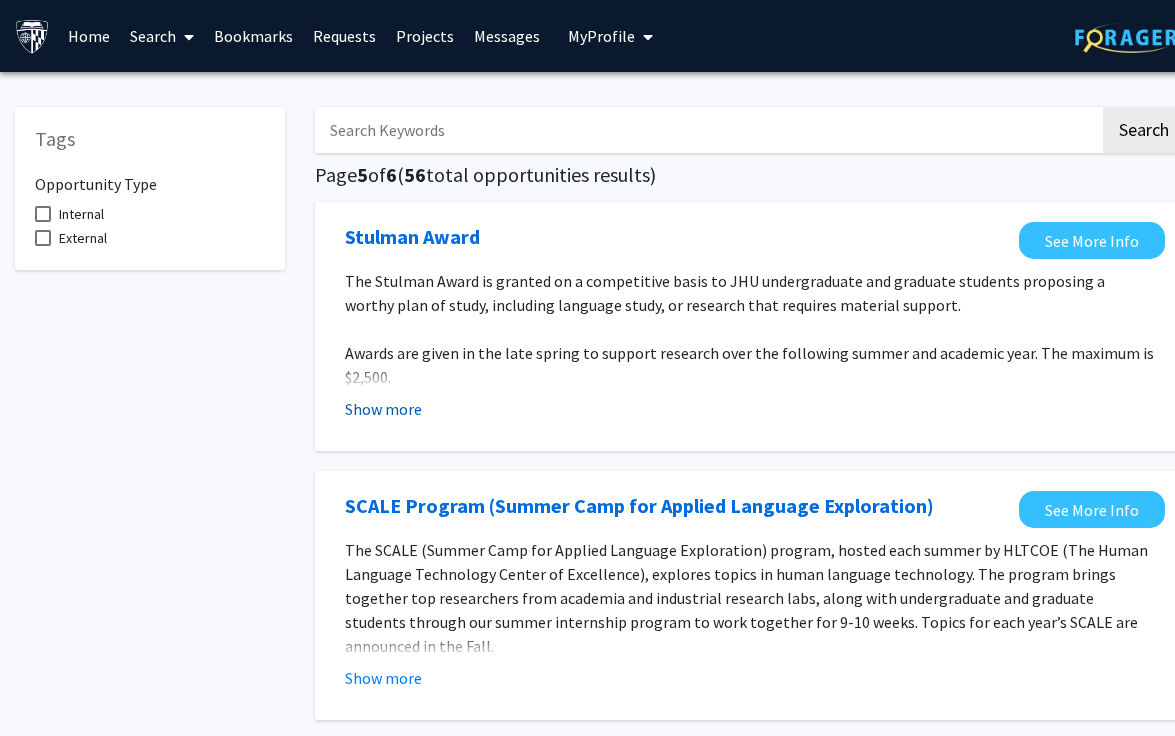click on "Show more" 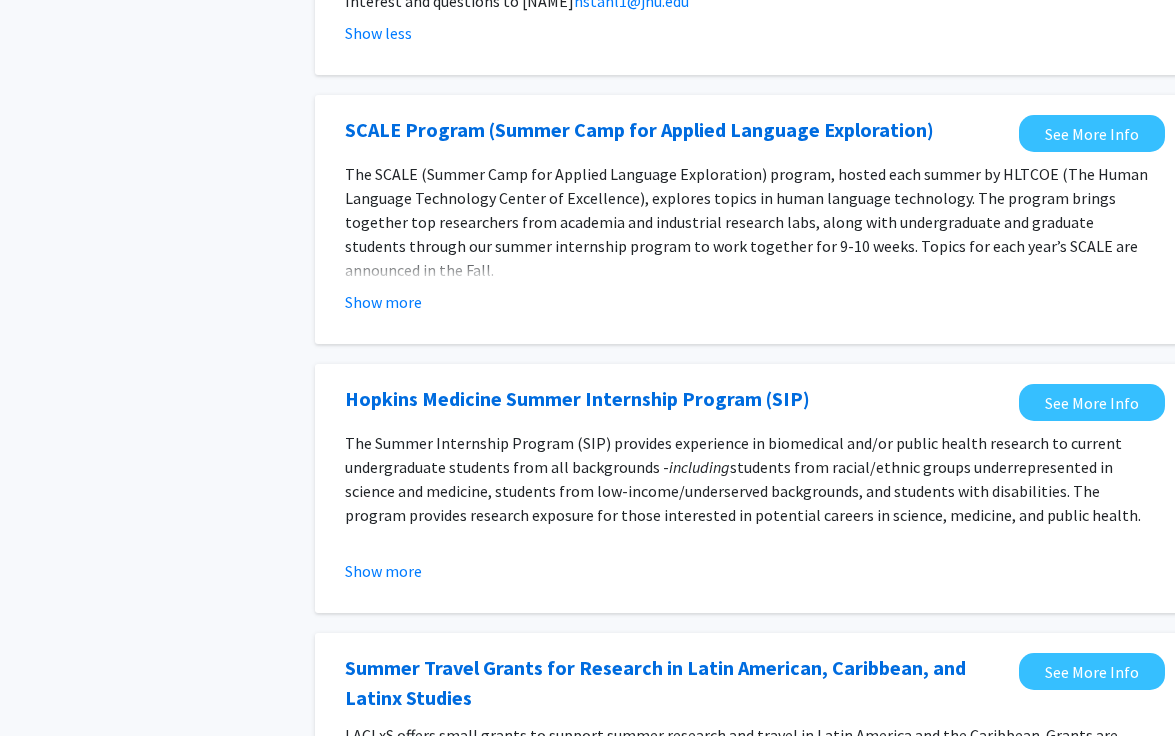scroll, scrollTop: 454, scrollLeft: 0, axis: vertical 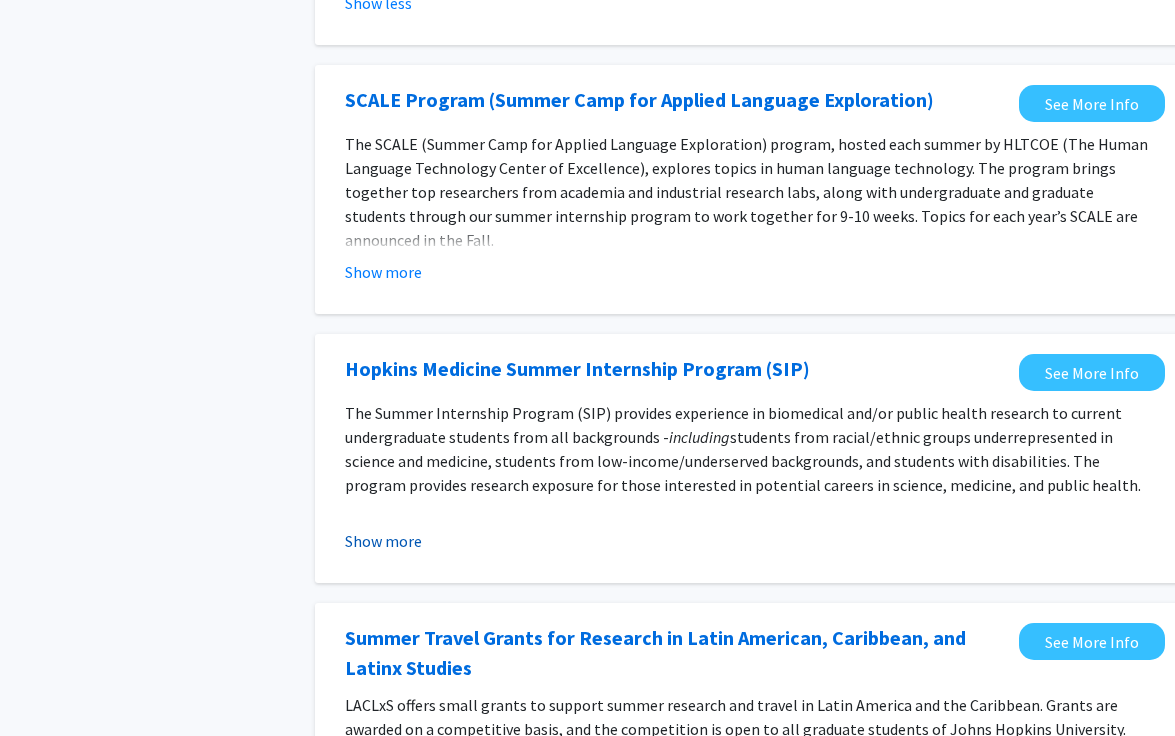 click on "Show more" 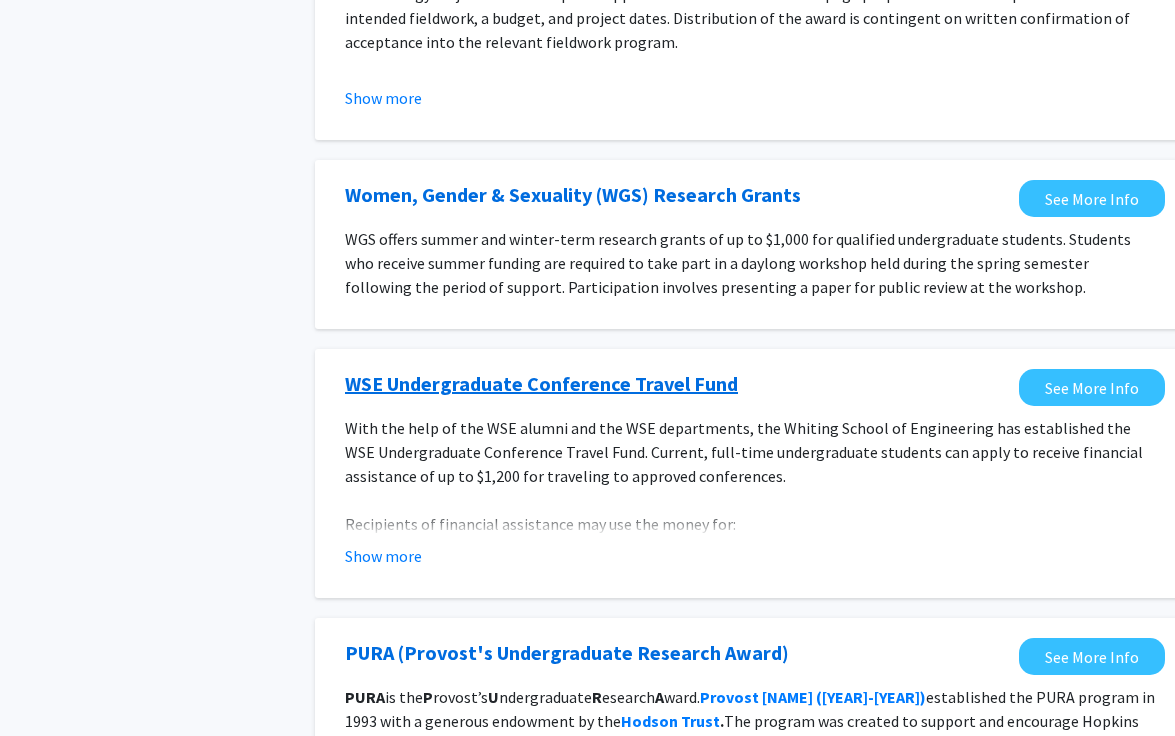 scroll, scrollTop: 1562, scrollLeft: 0, axis: vertical 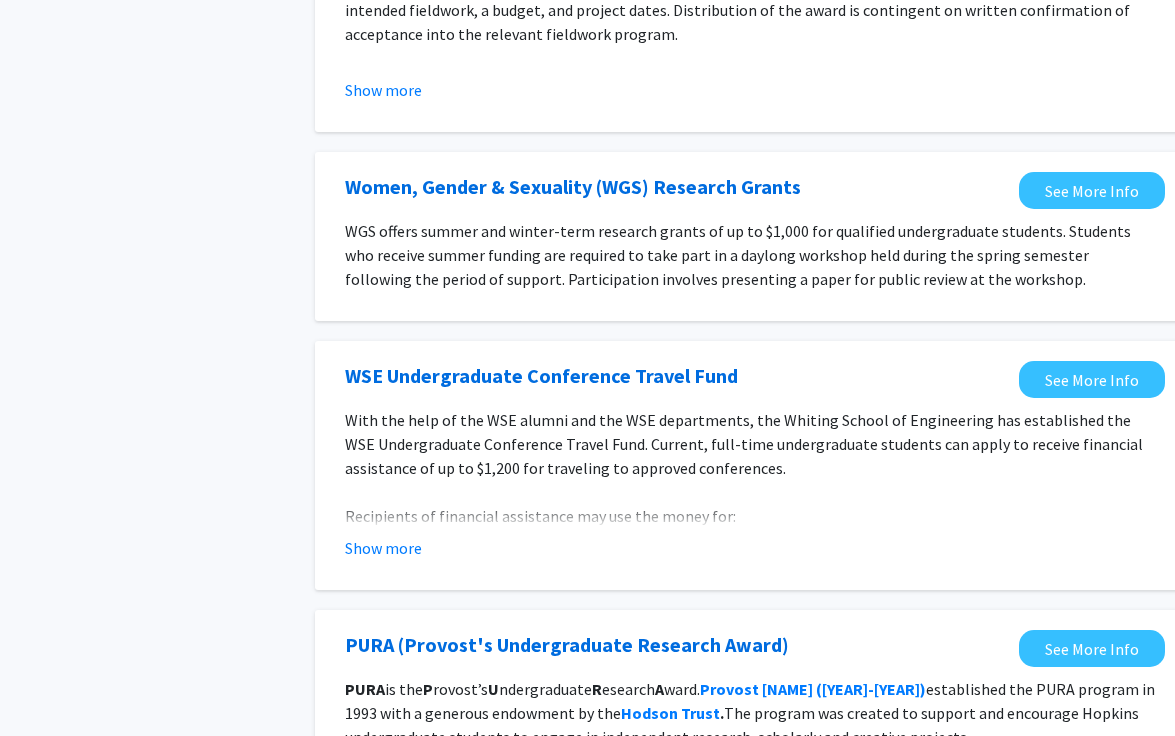 click on "Show more" 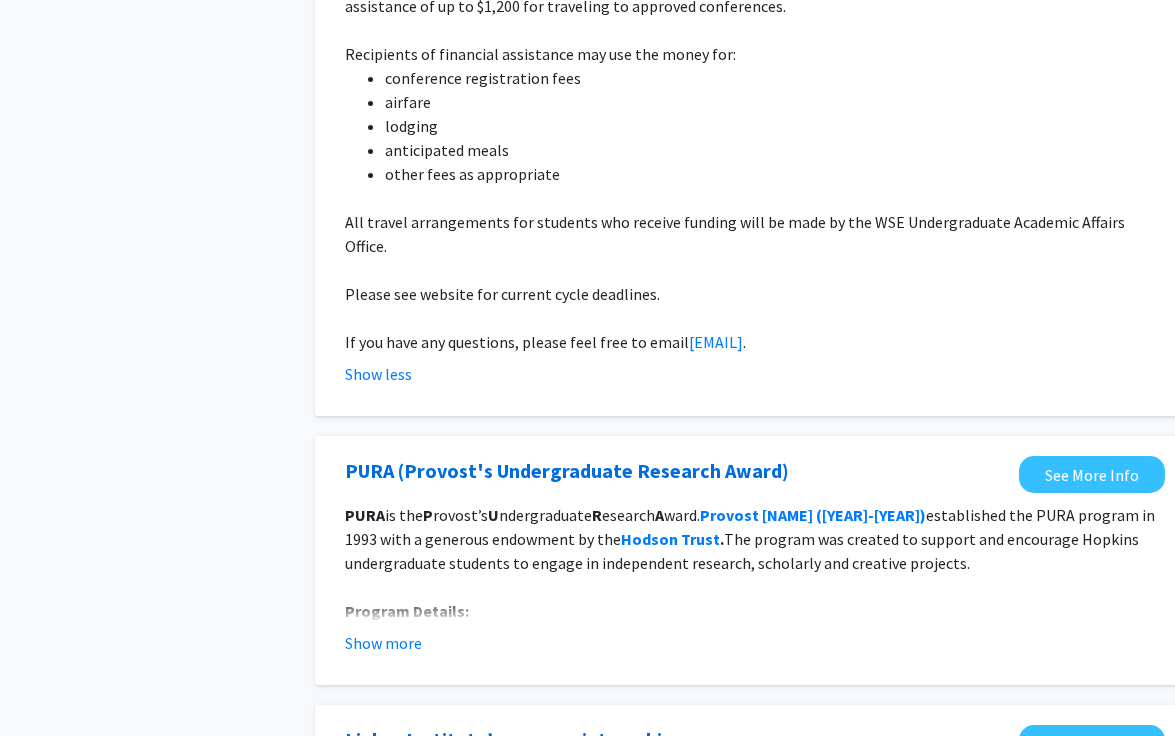 scroll, scrollTop: 2158, scrollLeft: 0, axis: vertical 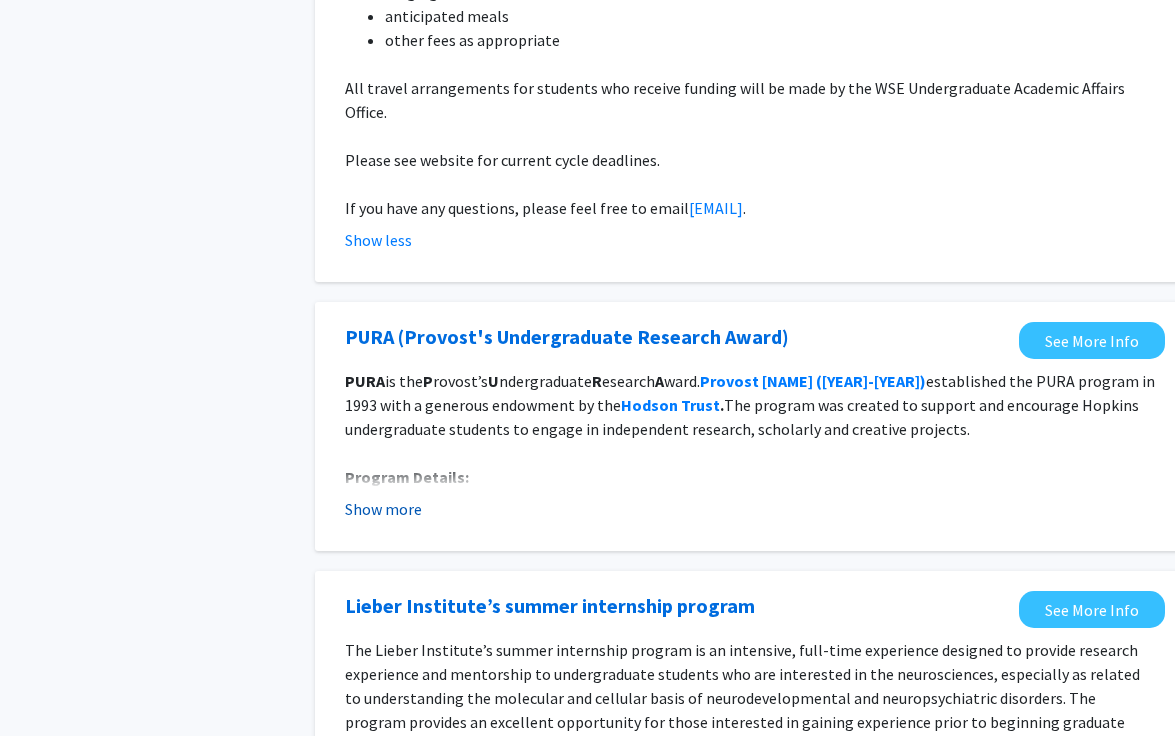 click on "Show more" 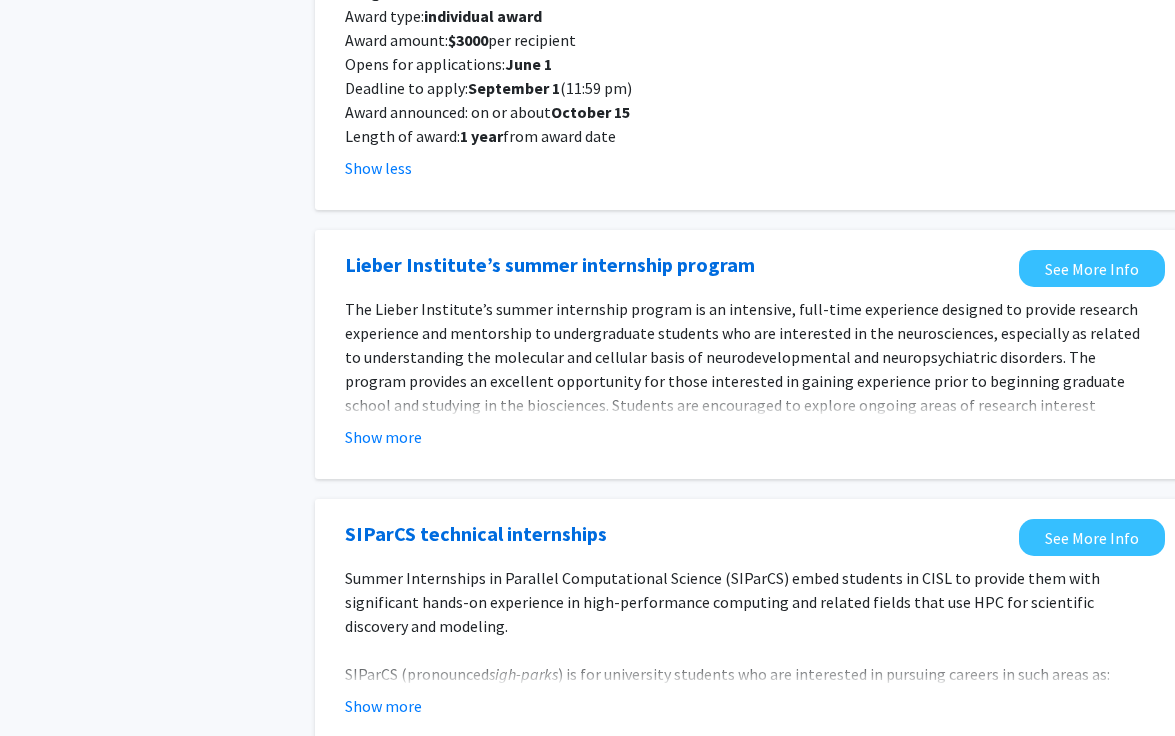 scroll, scrollTop: 2693, scrollLeft: 0, axis: vertical 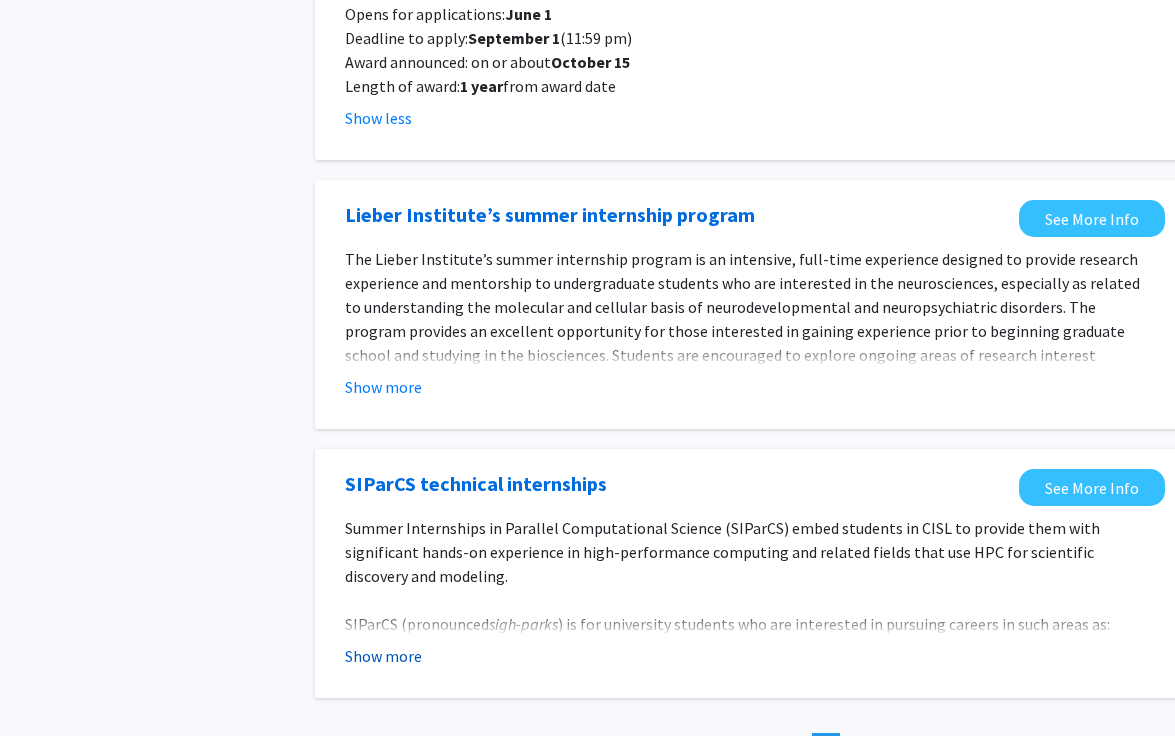 click on "Show more" 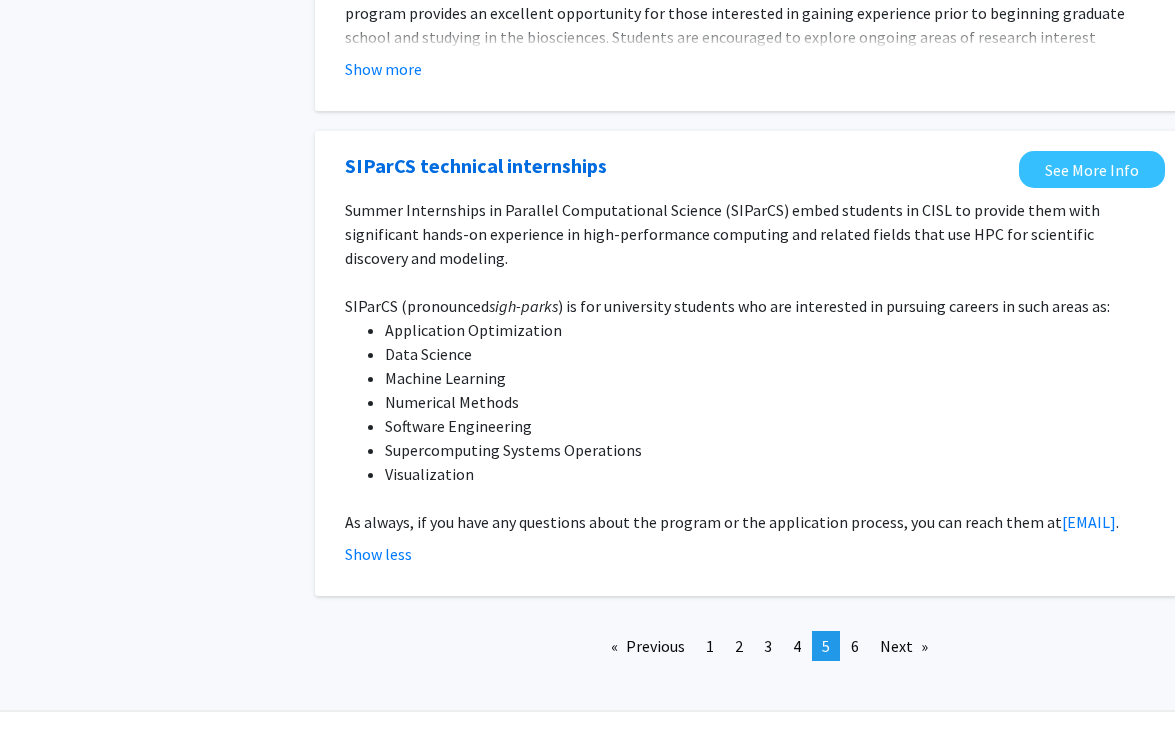 scroll, scrollTop: 3016, scrollLeft: 0, axis: vertical 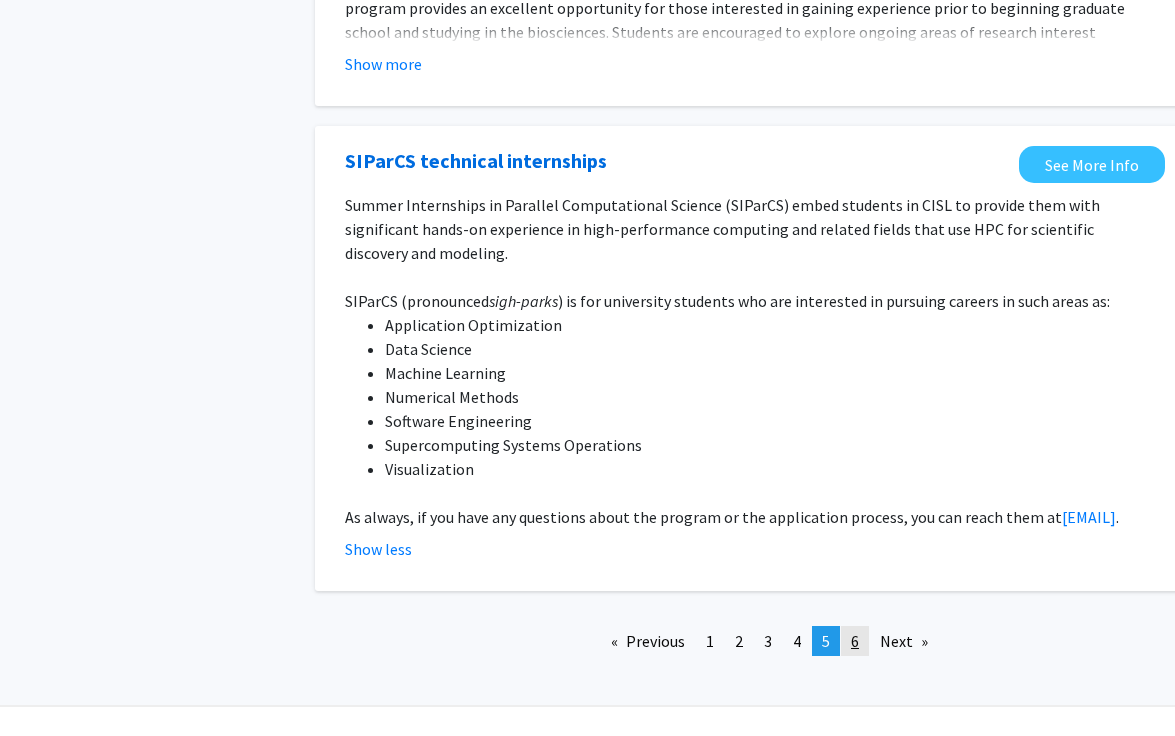 click on "6" 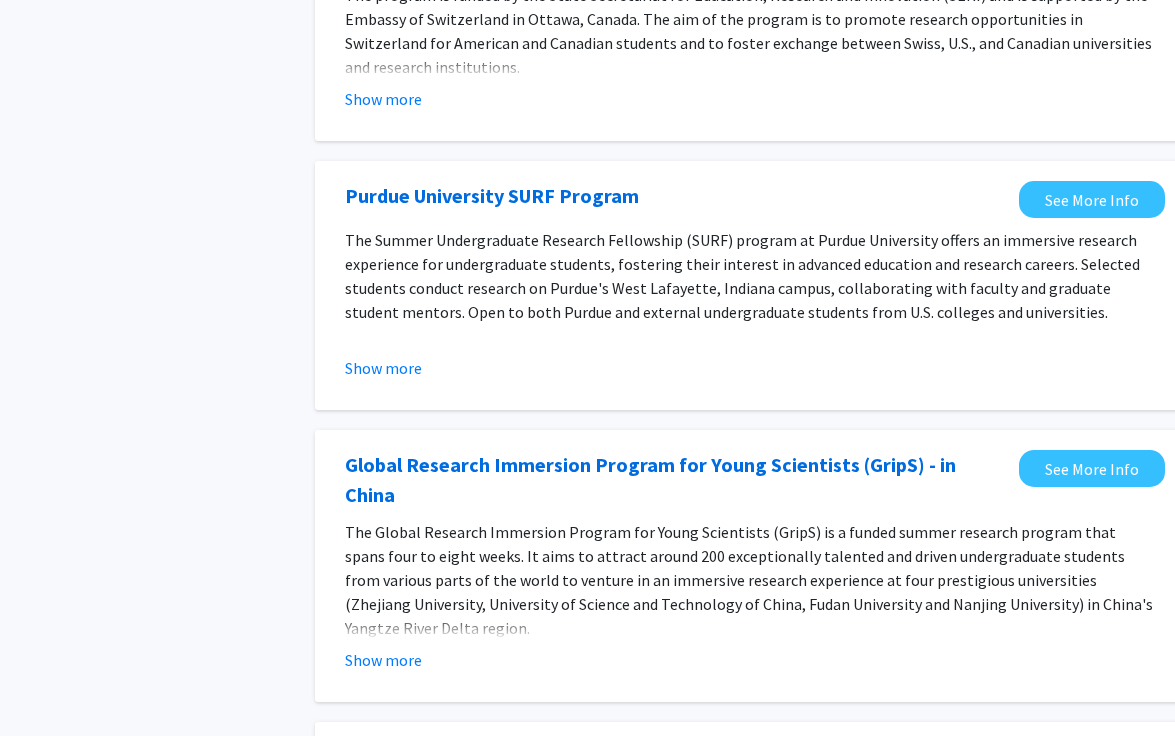 scroll, scrollTop: 344, scrollLeft: 0, axis: vertical 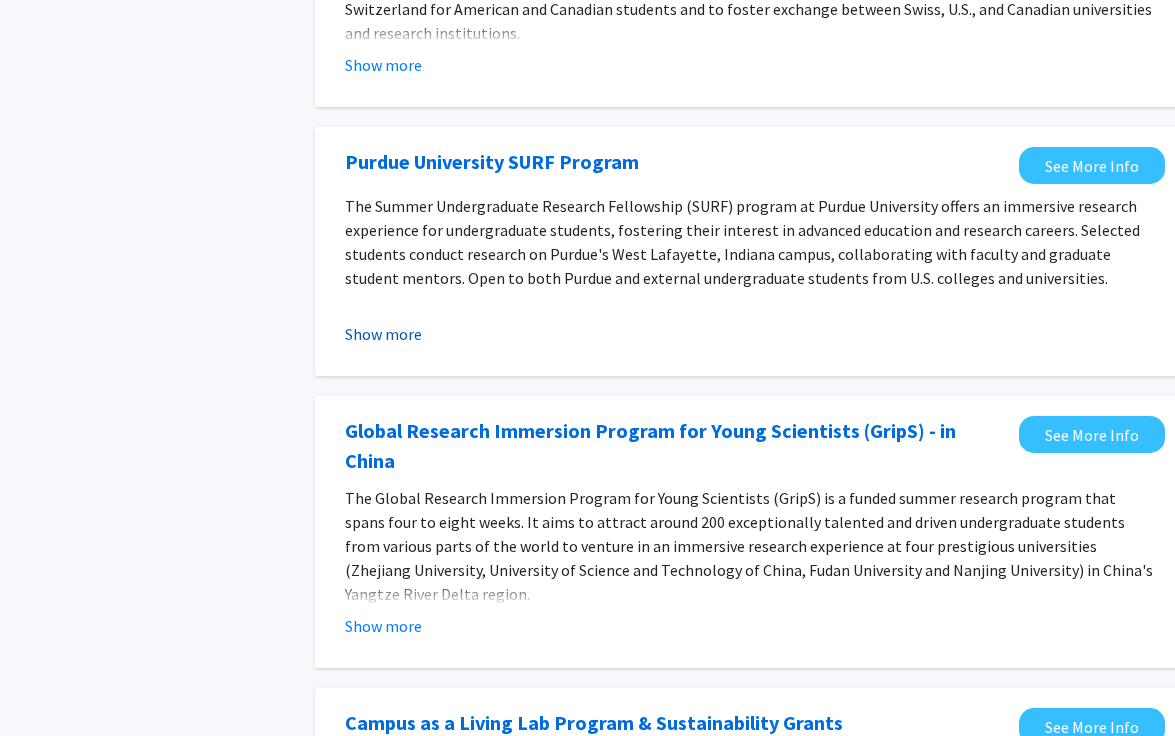 click on "Show more" 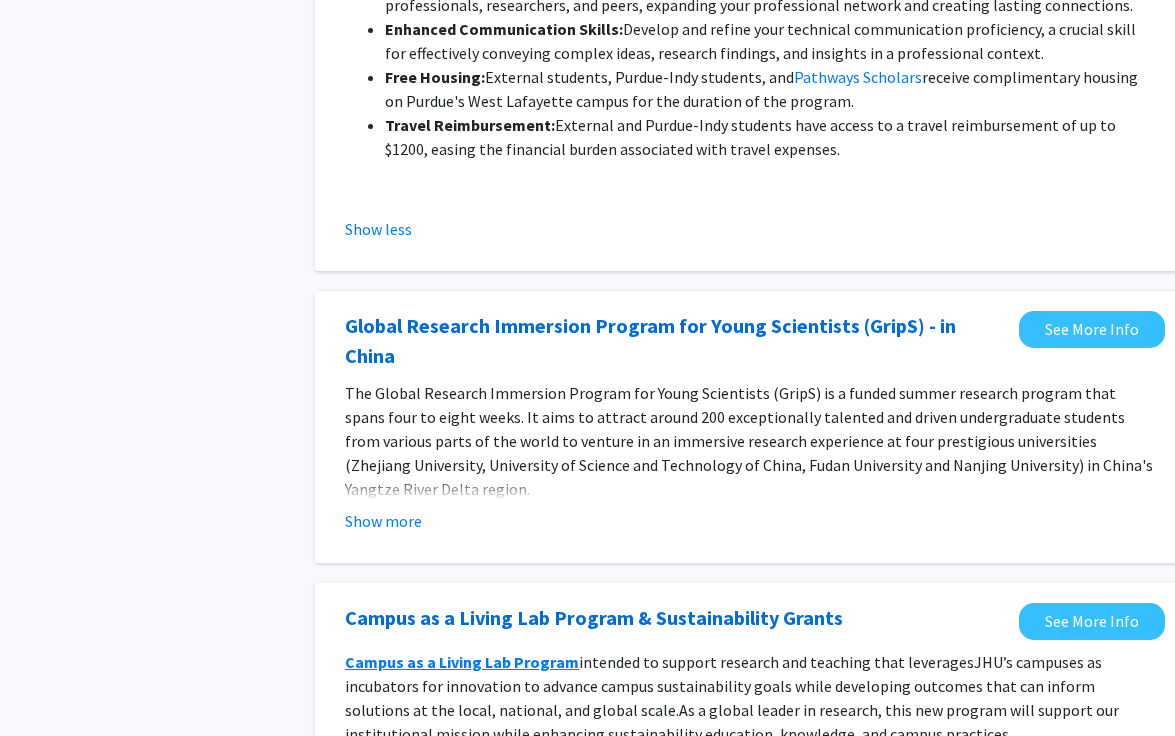 scroll, scrollTop: 1117, scrollLeft: 0, axis: vertical 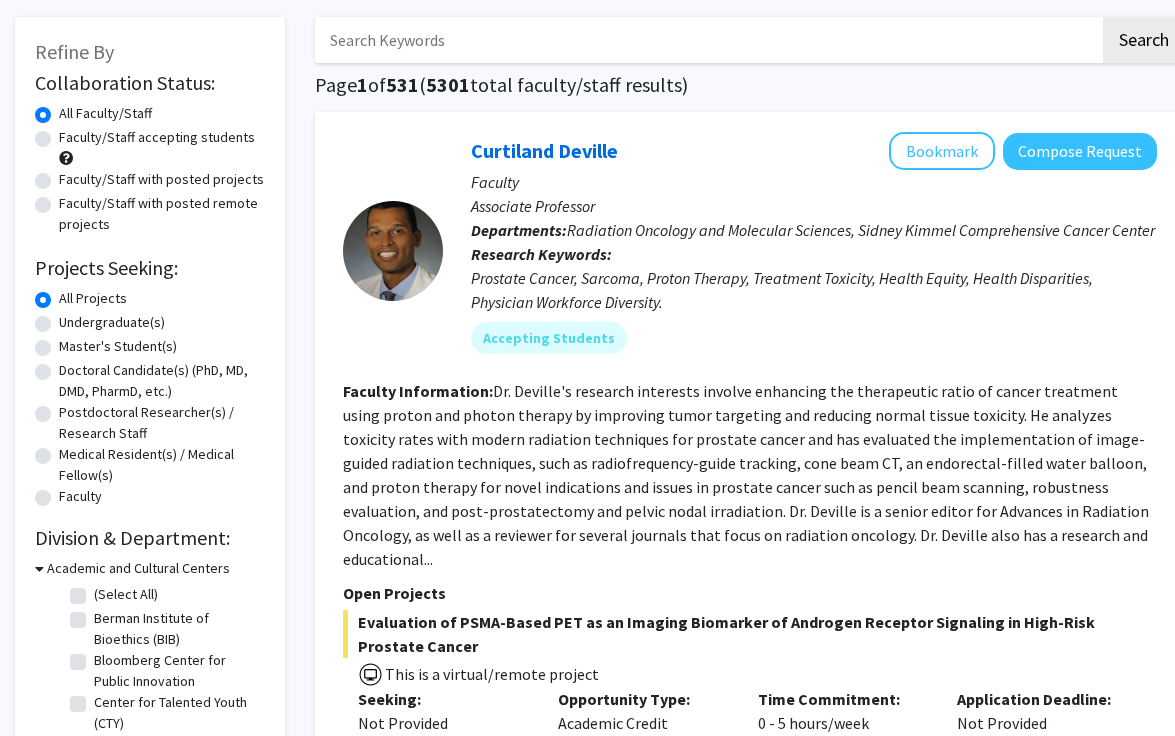click on "Undergraduate(s)" 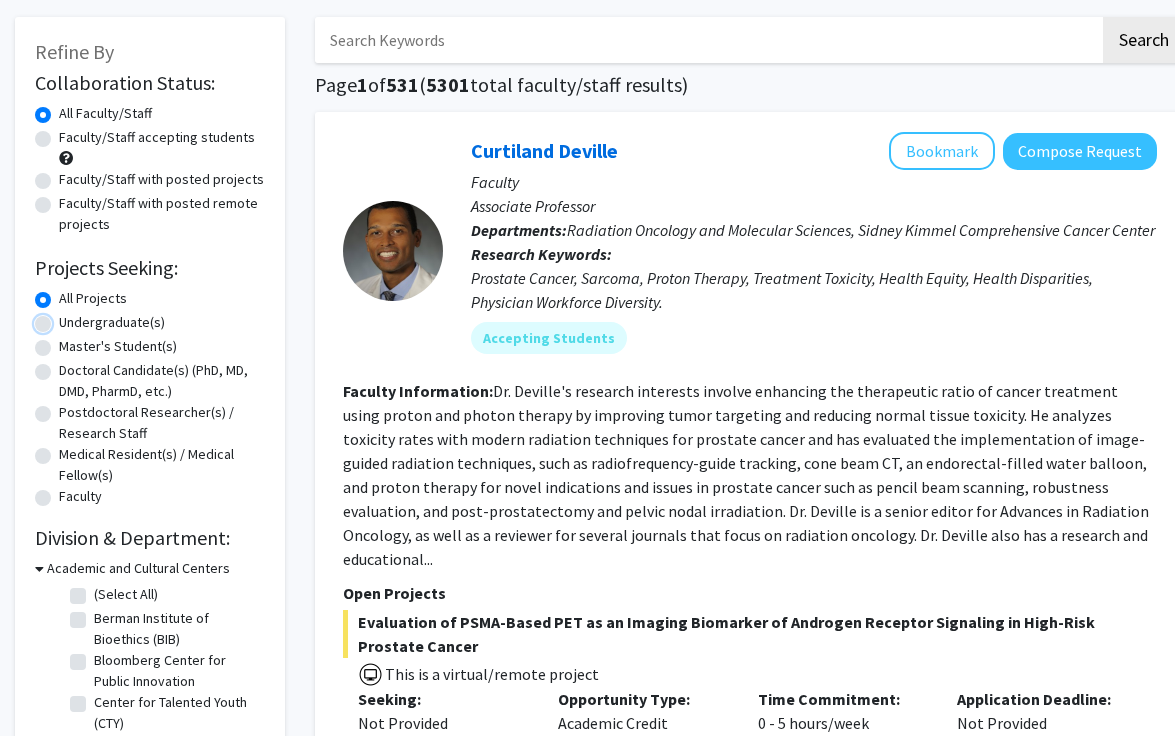 click on "Undergraduate(s)" at bounding box center [65, 318] 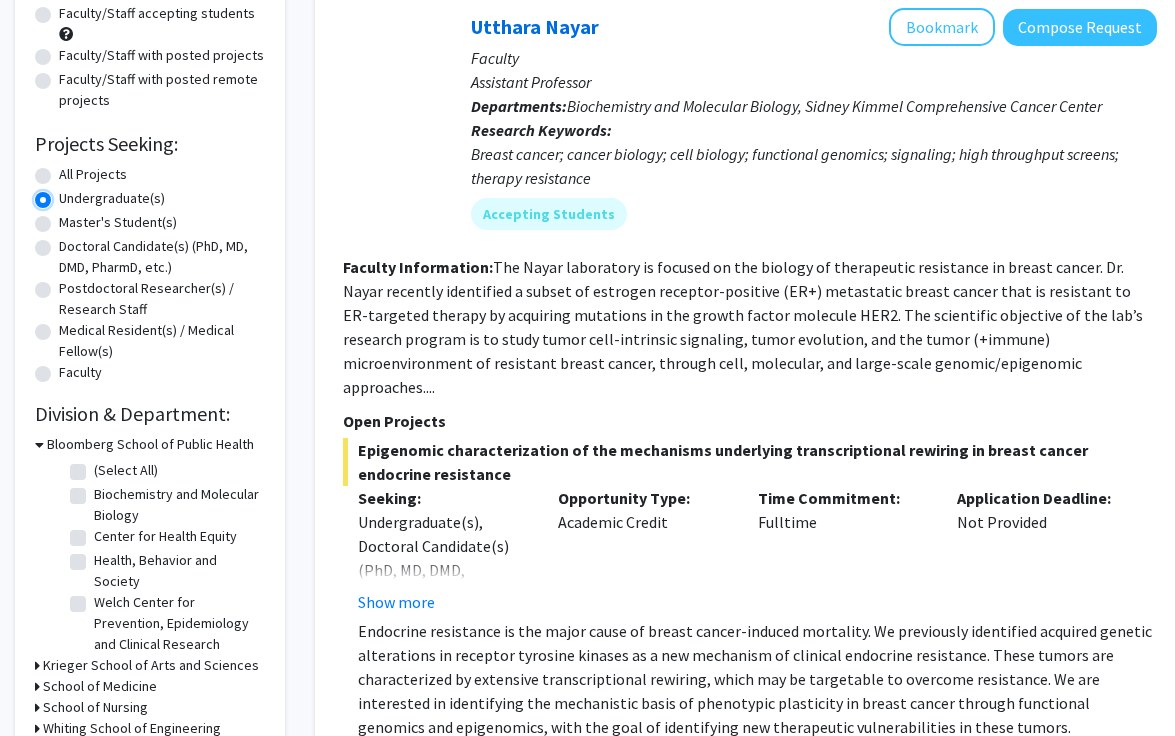 scroll, scrollTop: 251, scrollLeft: 0, axis: vertical 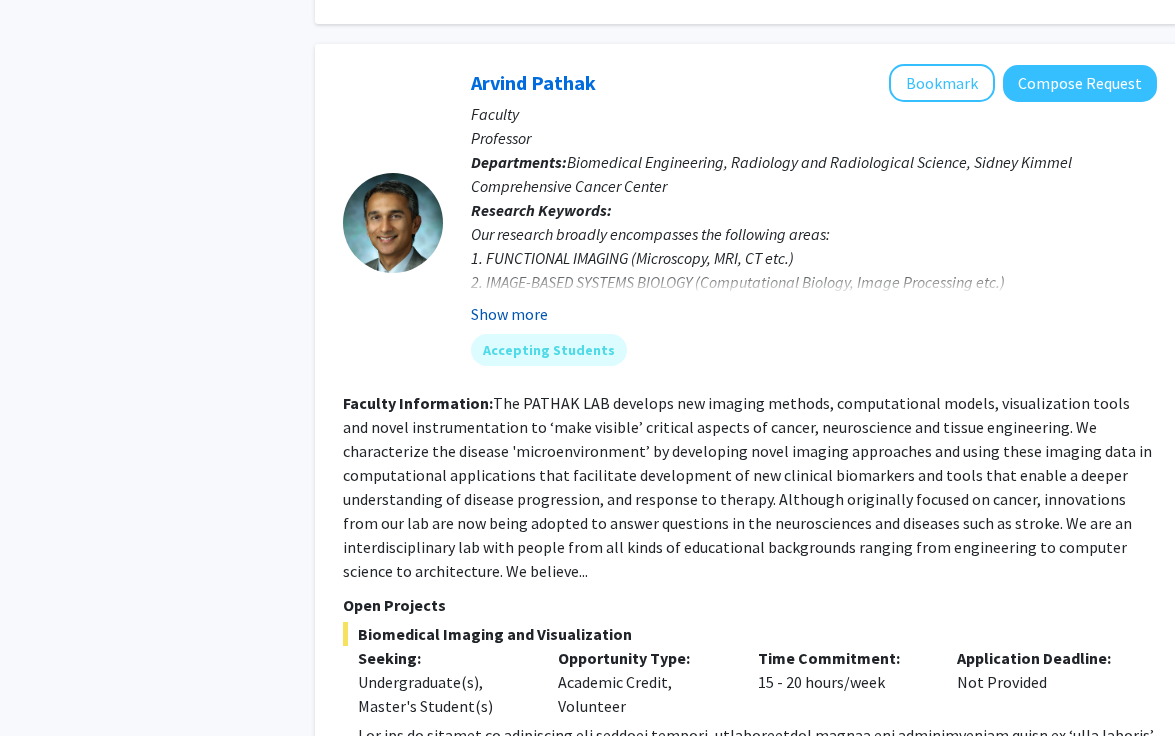 click on "Show more" 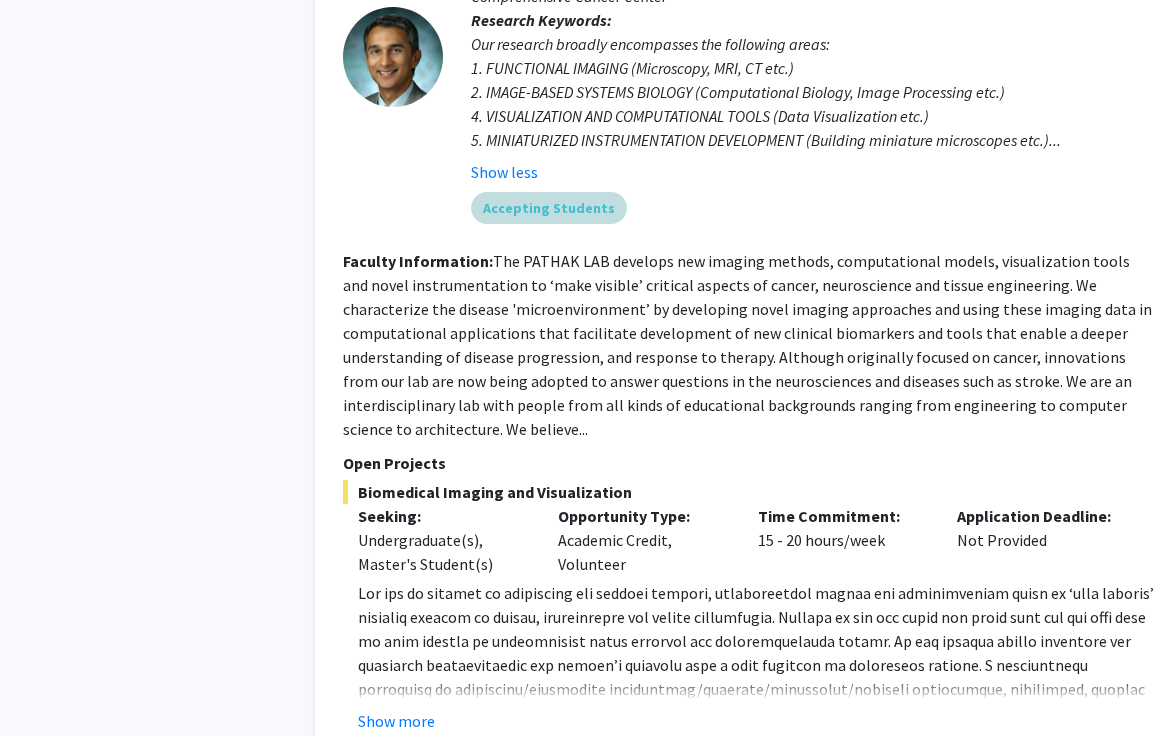 scroll, scrollTop: 2334, scrollLeft: 0, axis: vertical 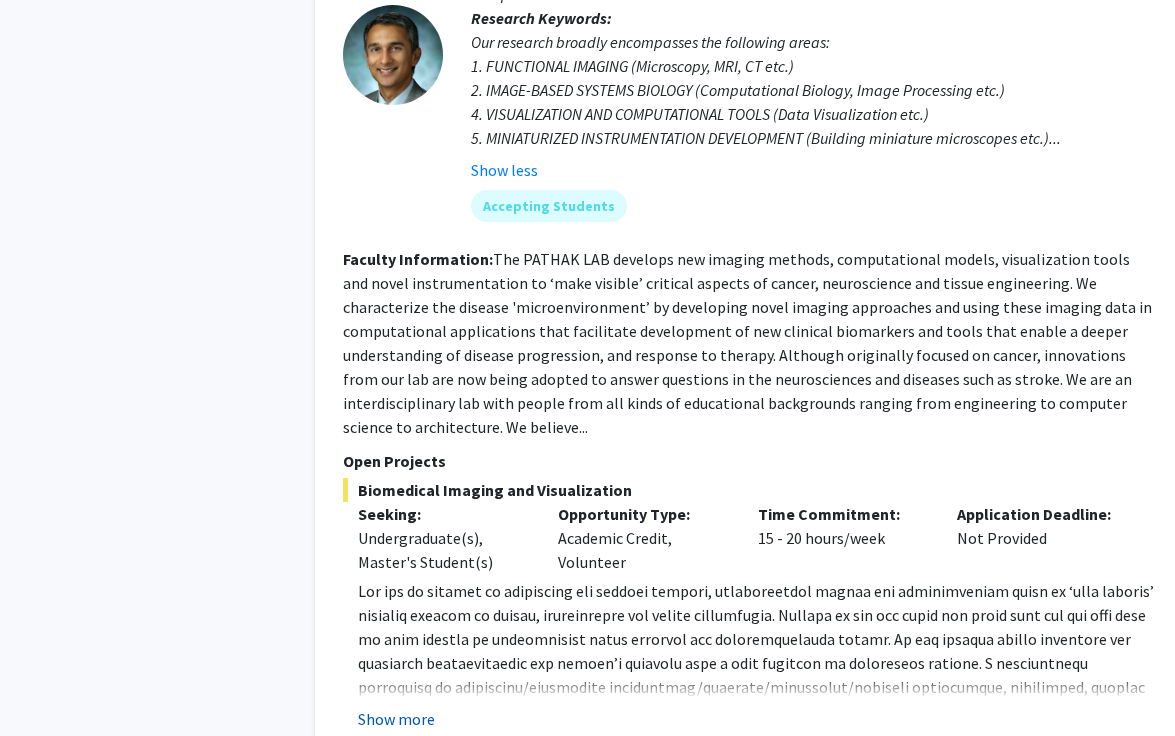 click on "Show more" 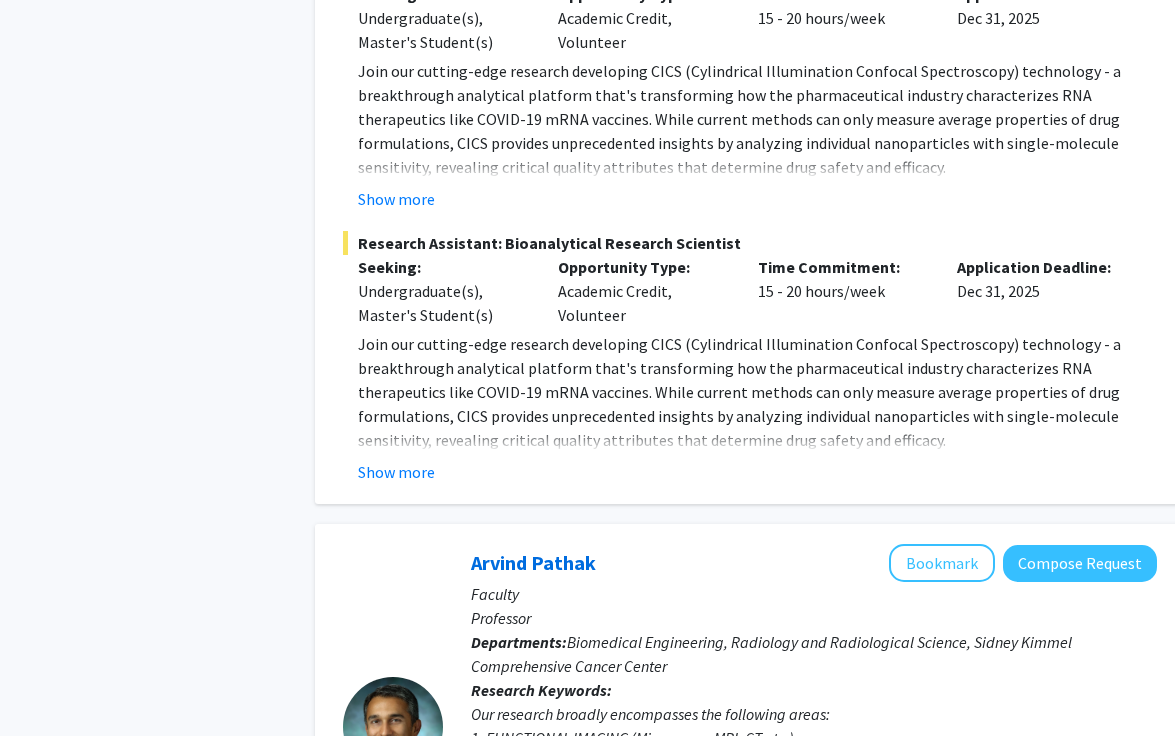 scroll, scrollTop: 1657, scrollLeft: 0, axis: vertical 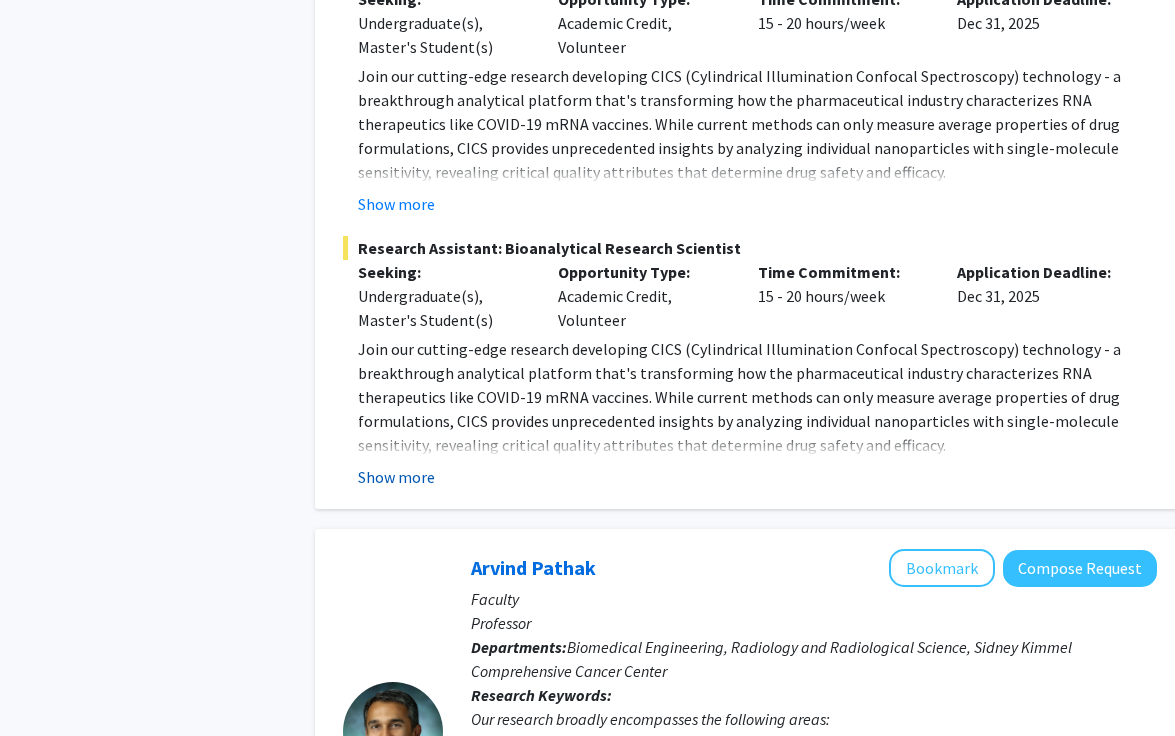 click on "Show more" 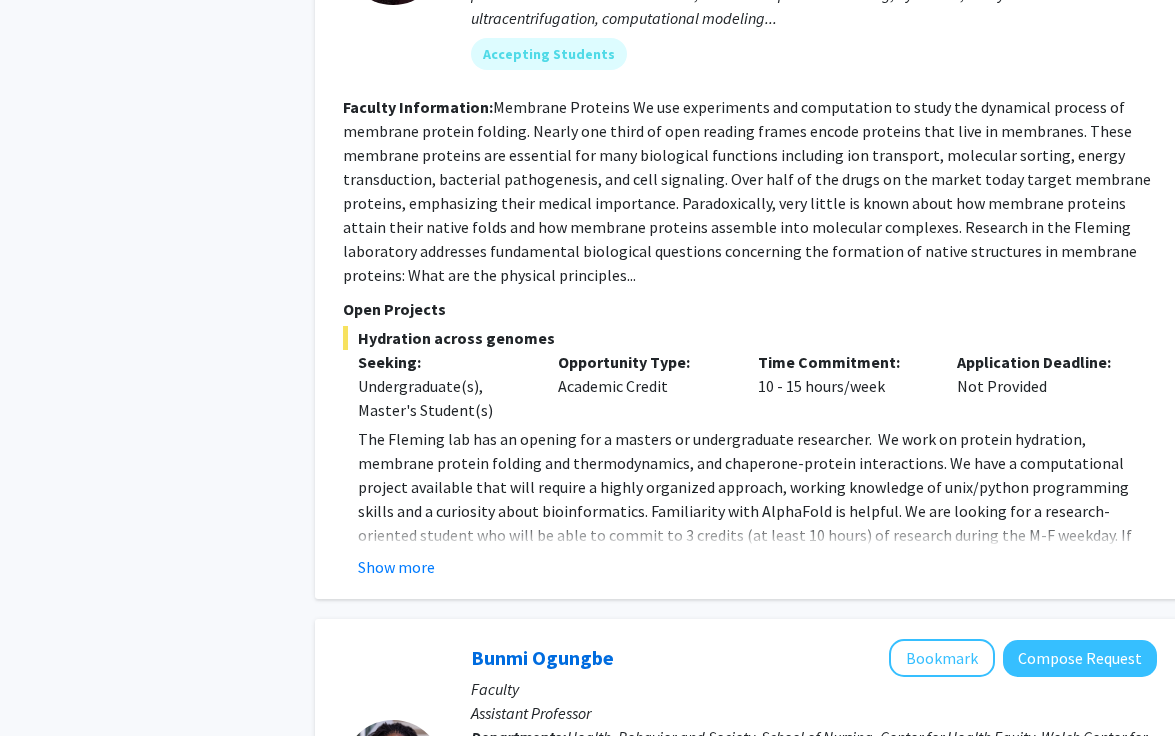 scroll, scrollTop: 7606, scrollLeft: 0, axis: vertical 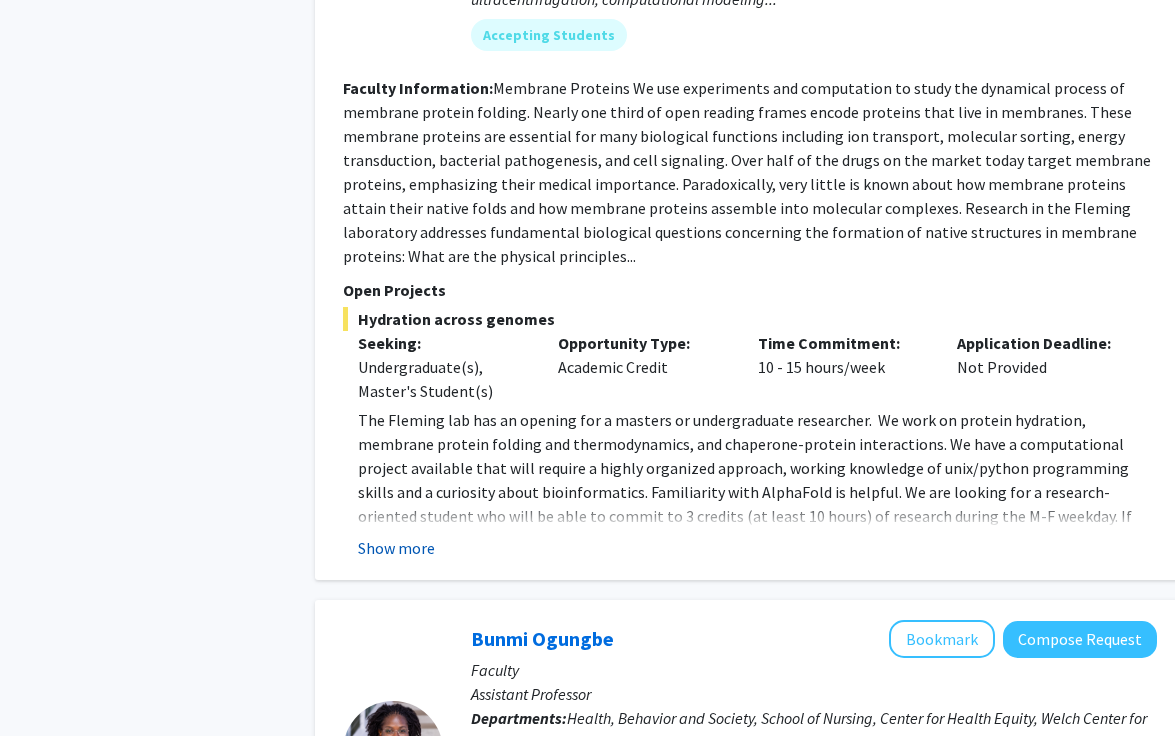 click on "Show more" 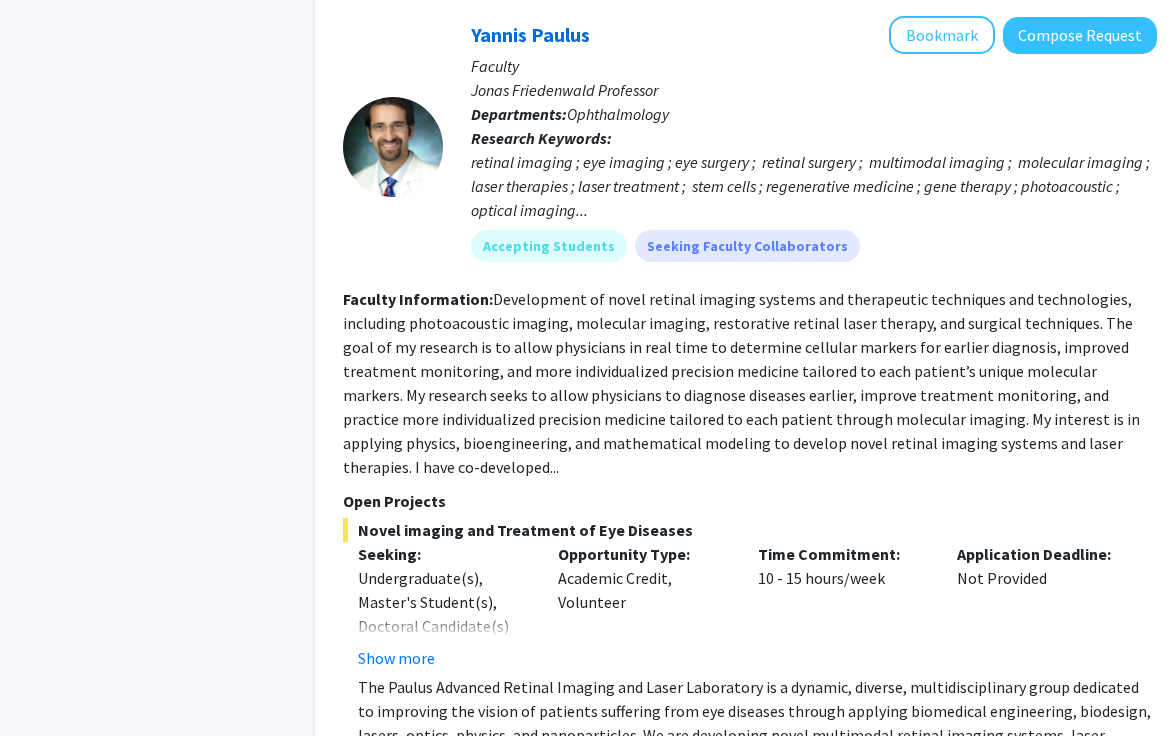scroll, scrollTop: 9388, scrollLeft: 0, axis: vertical 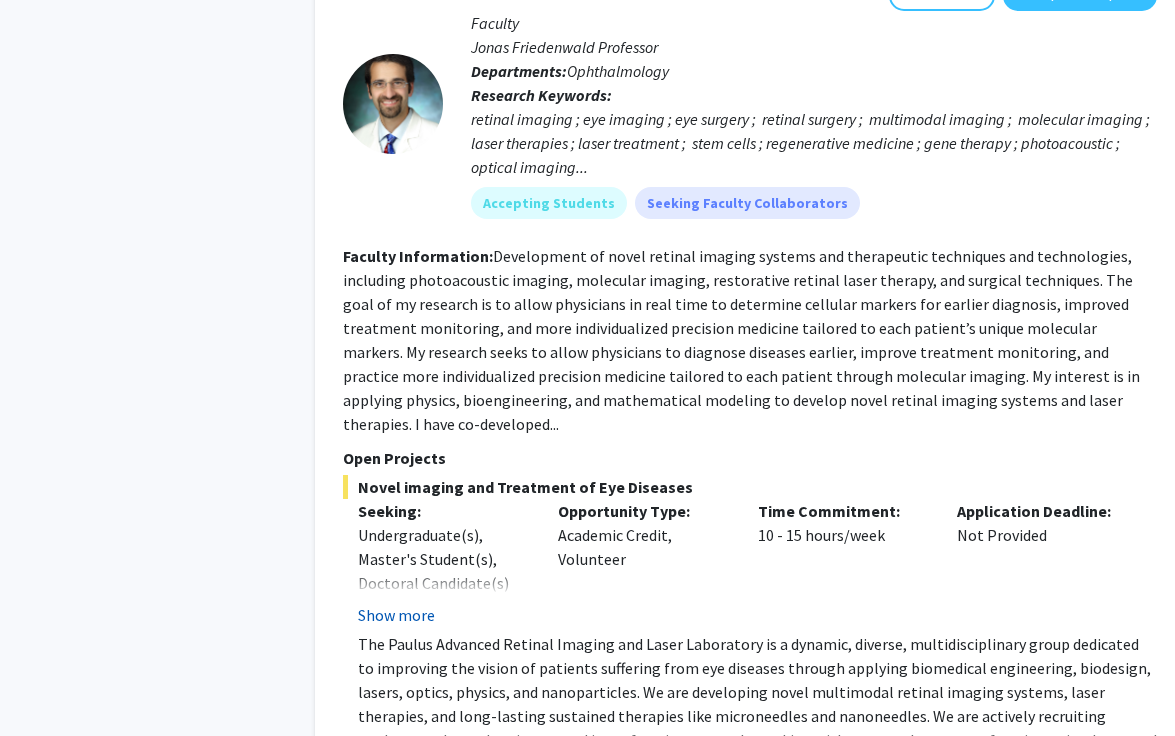 click on "Show more" 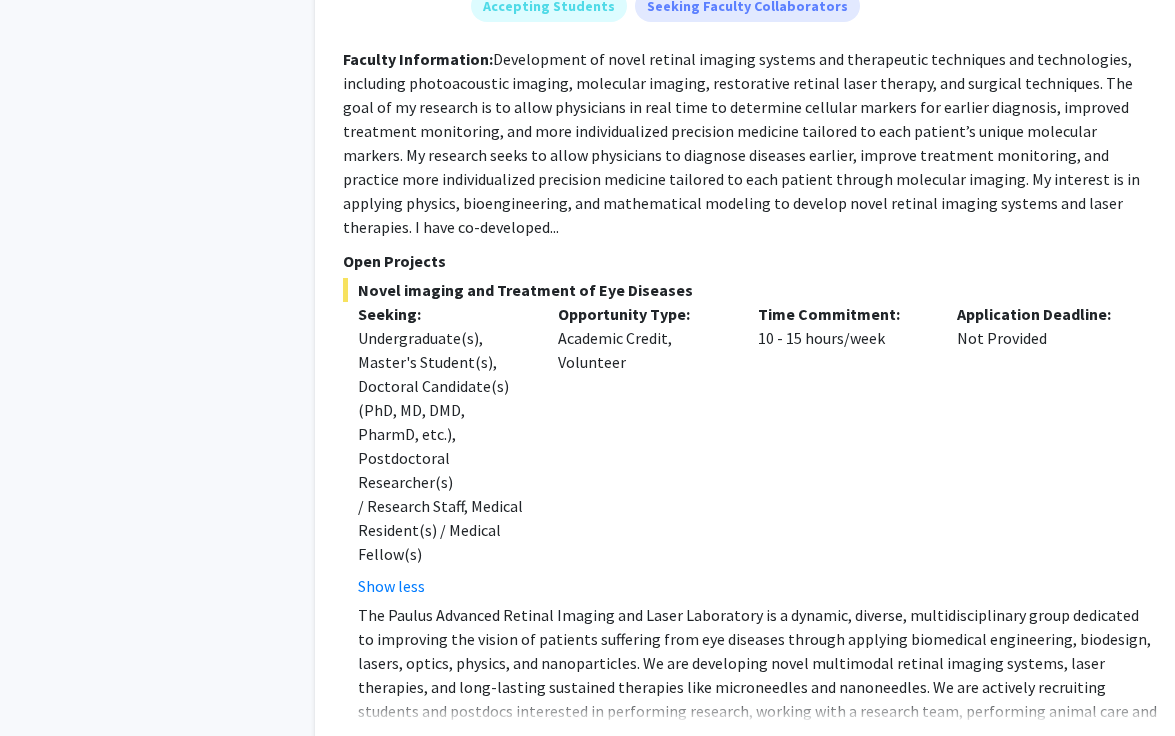 scroll, scrollTop: 9635, scrollLeft: 0, axis: vertical 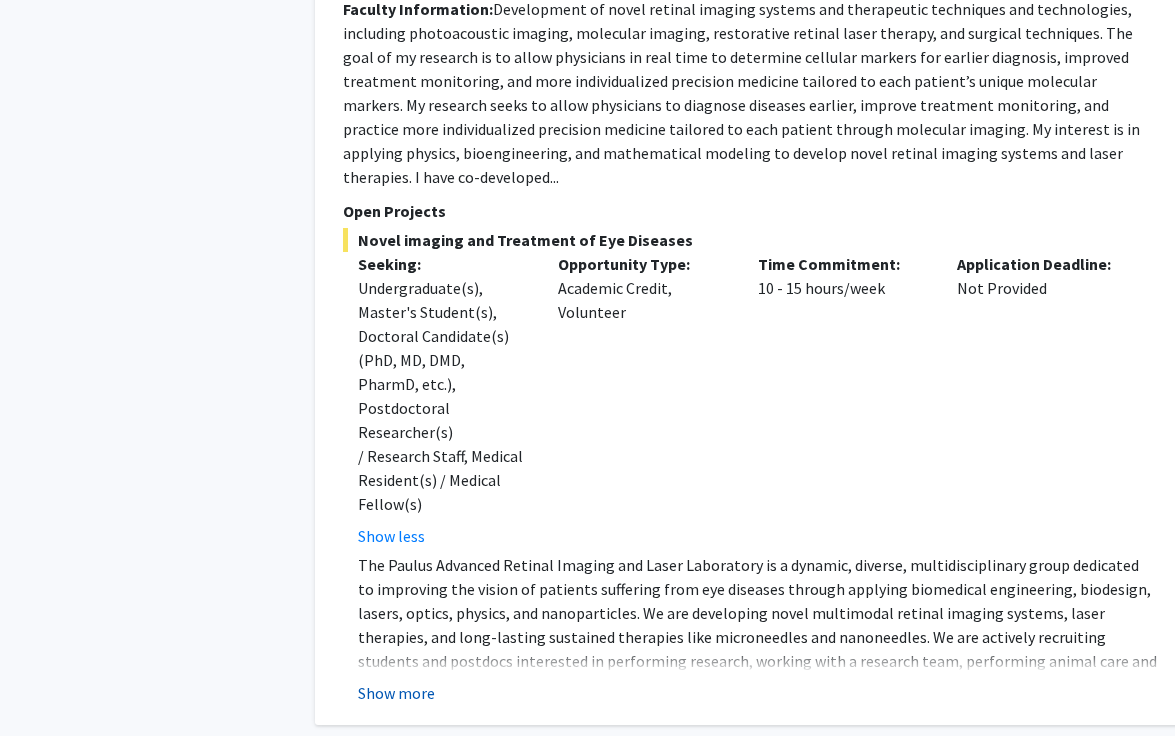 click on "Show more" 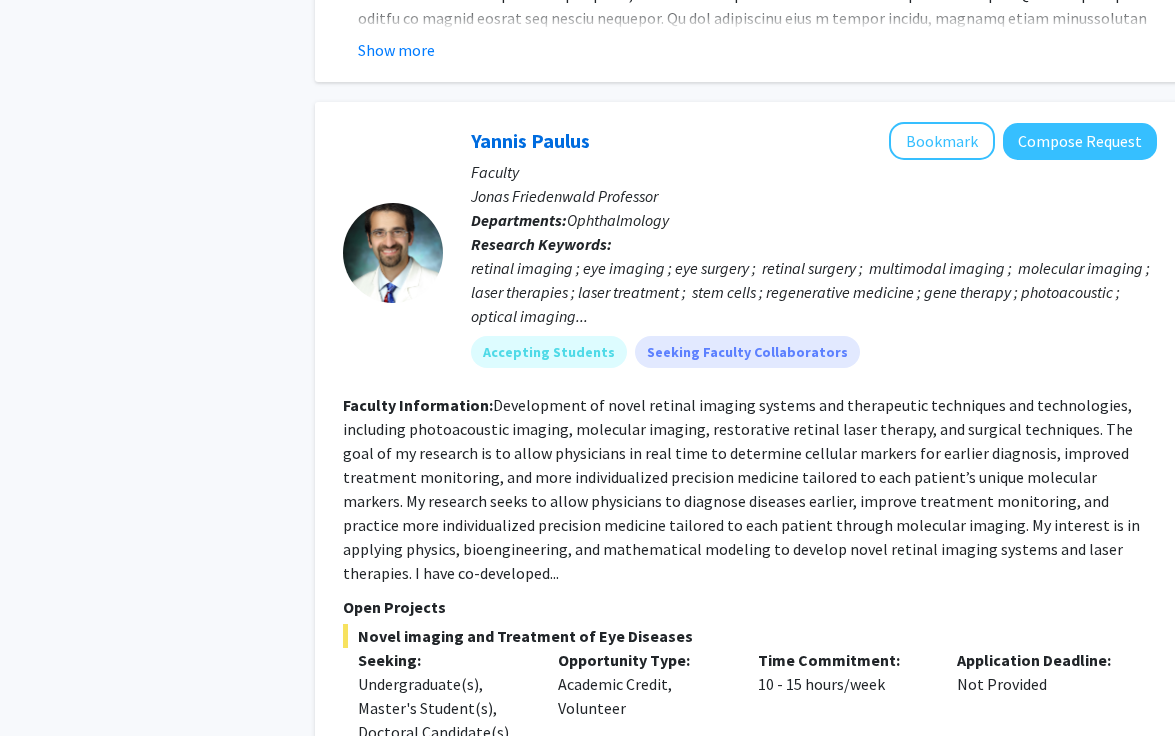 scroll, scrollTop: 9236, scrollLeft: 0, axis: vertical 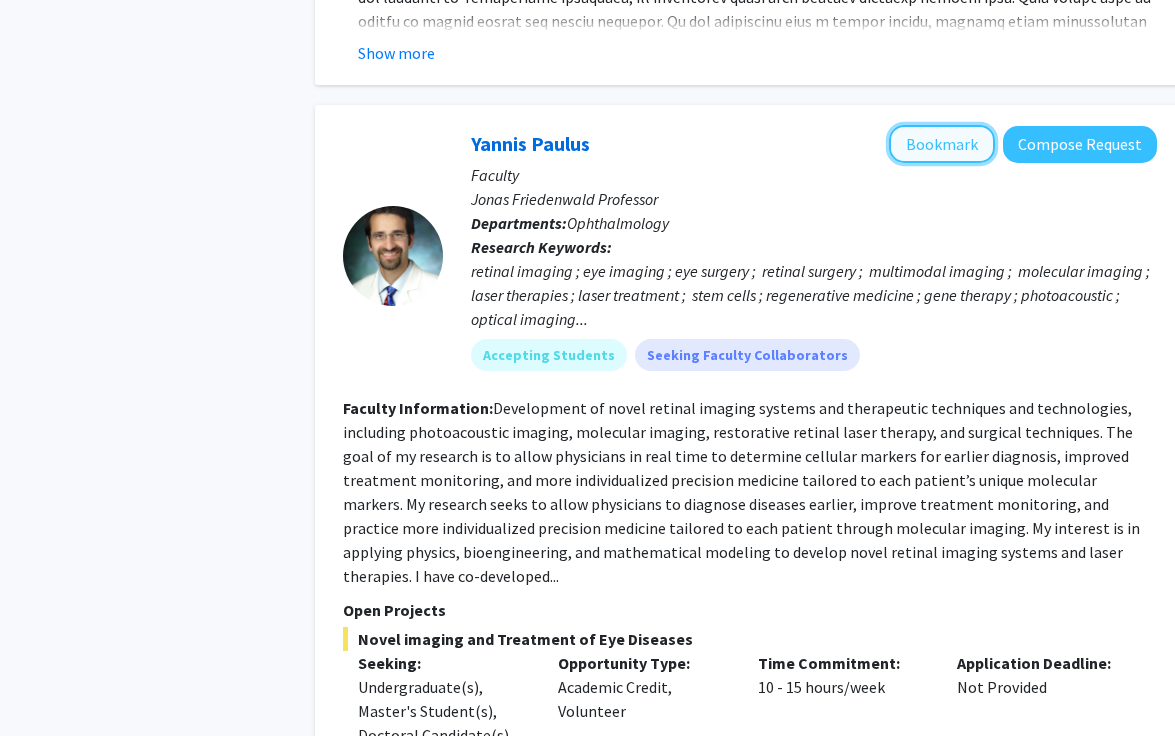 click on "Bookmark" 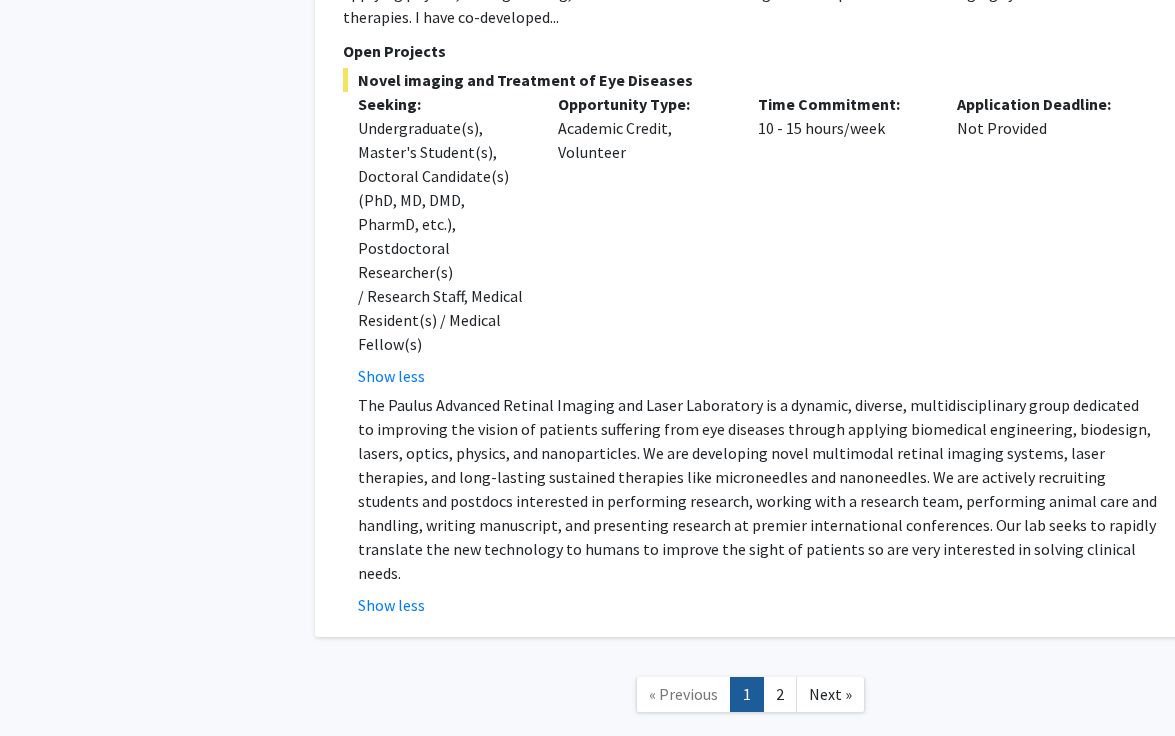 scroll, scrollTop: 9797, scrollLeft: 0, axis: vertical 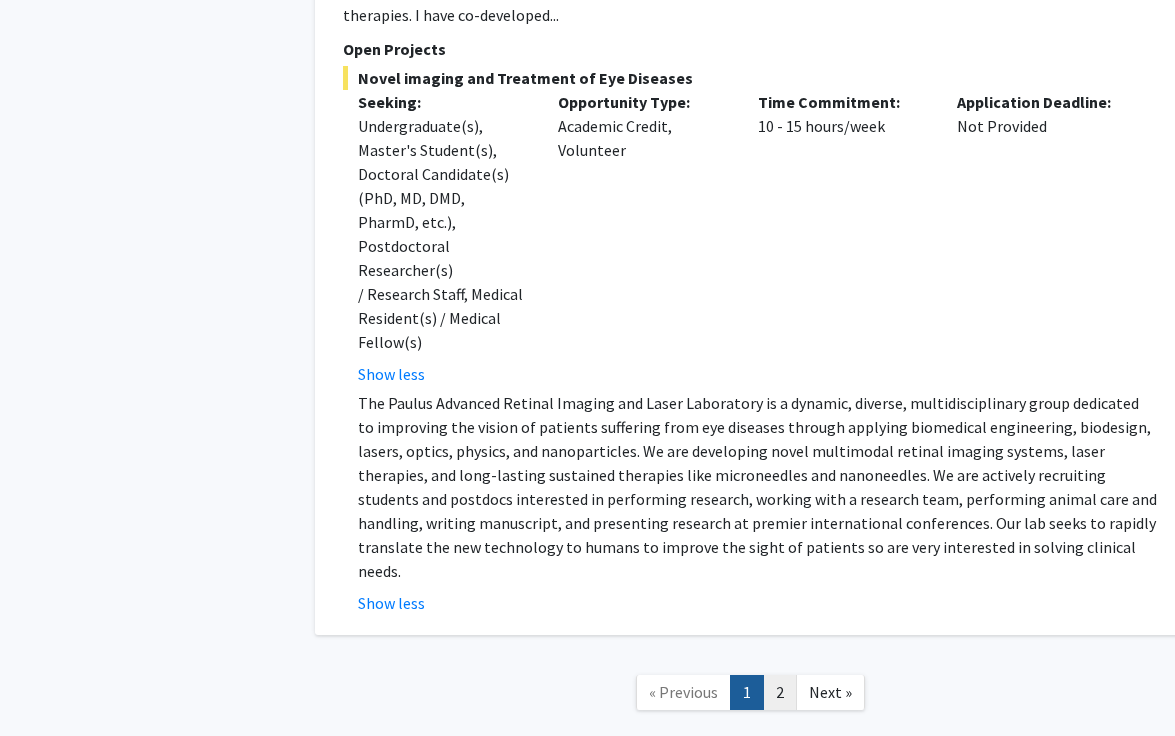 click on "2" 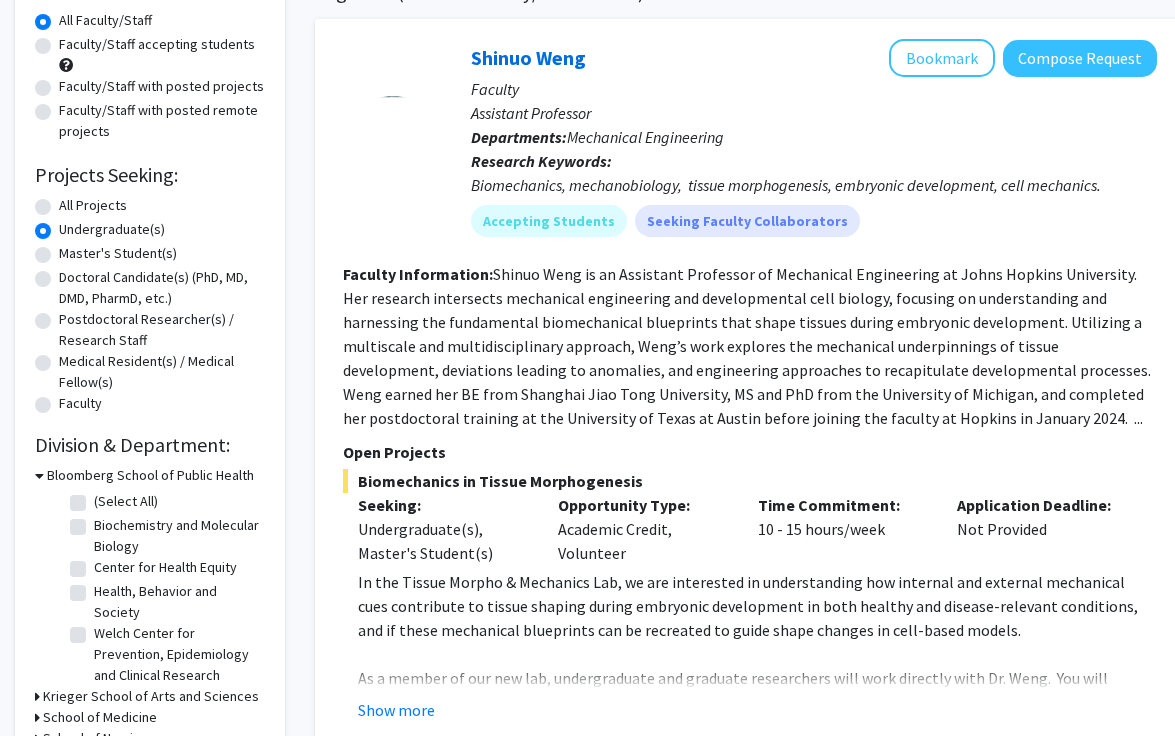 scroll, scrollTop: 311, scrollLeft: 0, axis: vertical 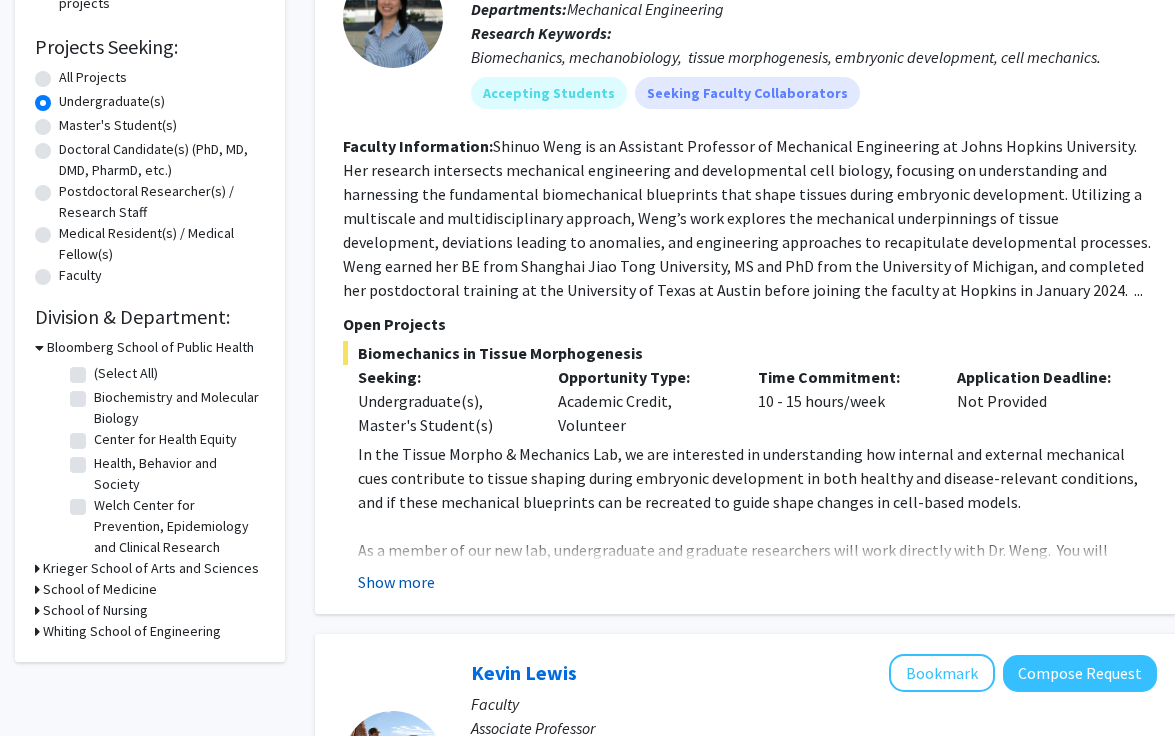 click on "Show more" 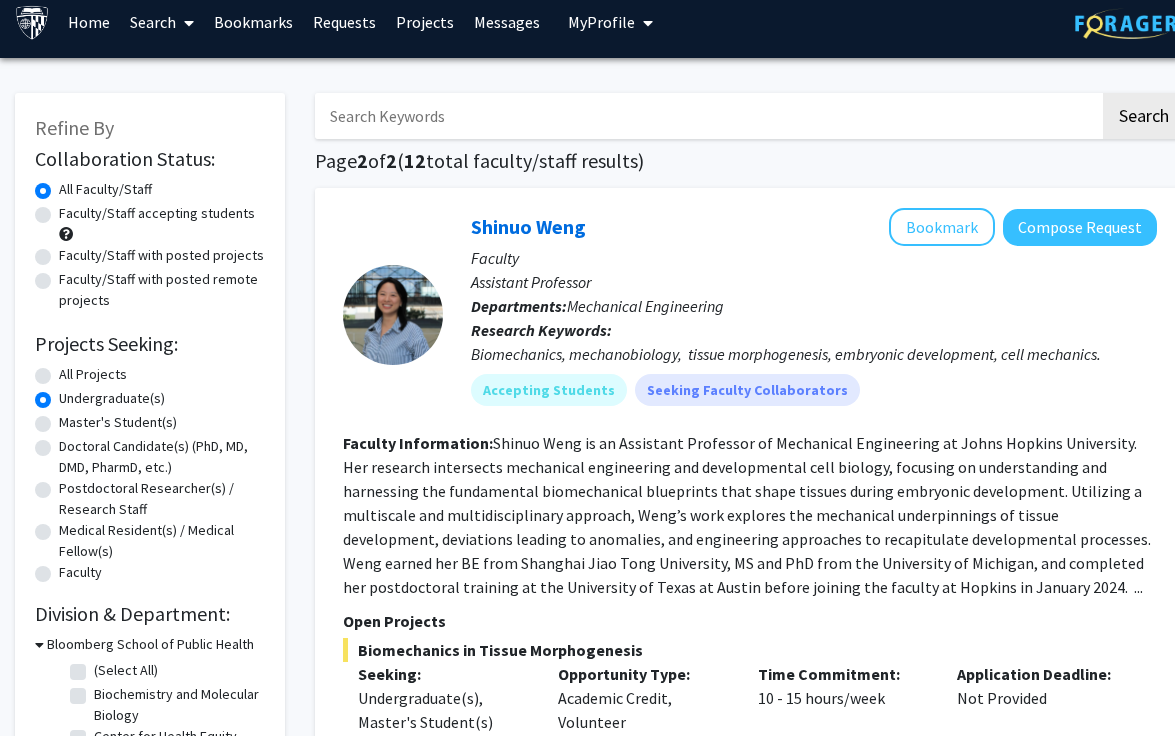 scroll, scrollTop: 0, scrollLeft: 0, axis: both 